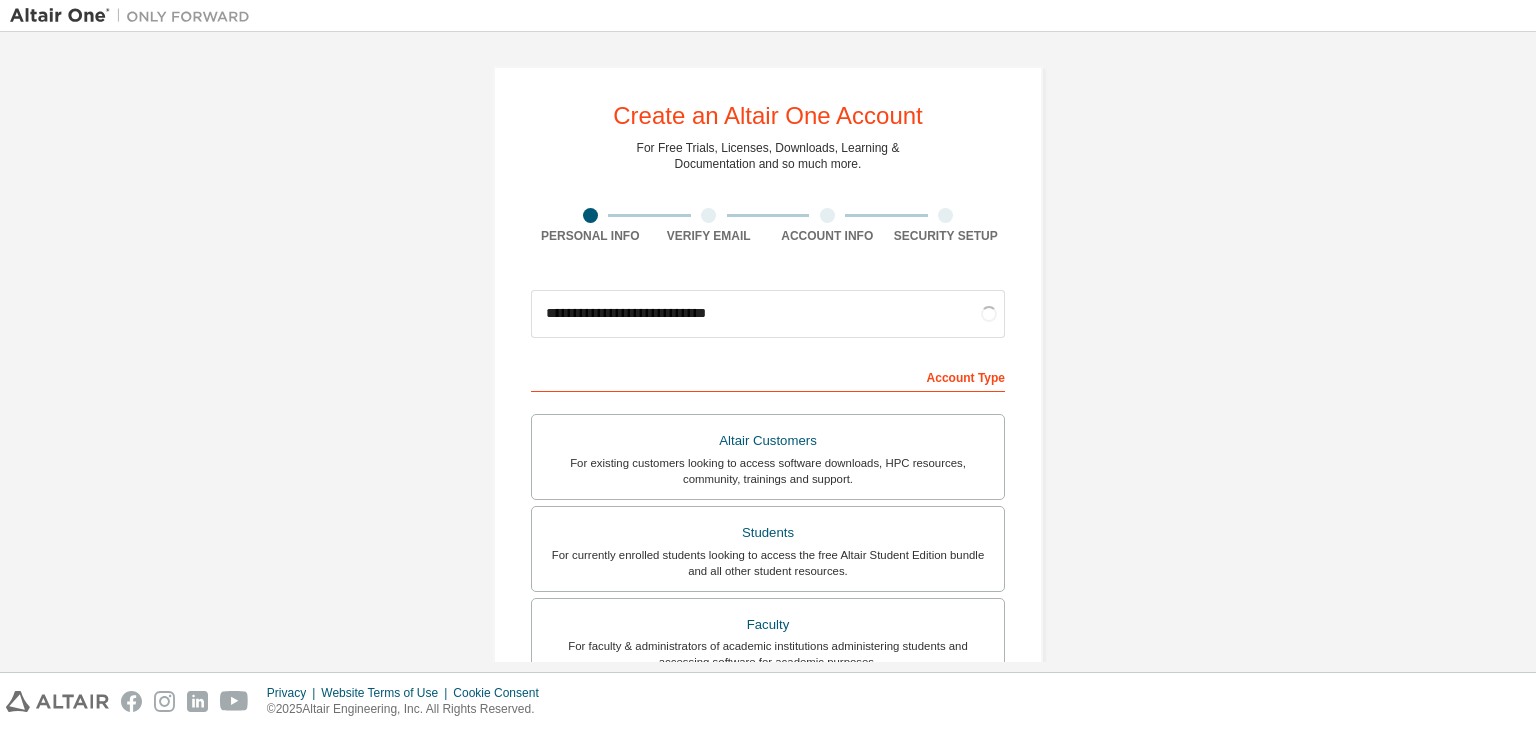 scroll, scrollTop: 0, scrollLeft: 0, axis: both 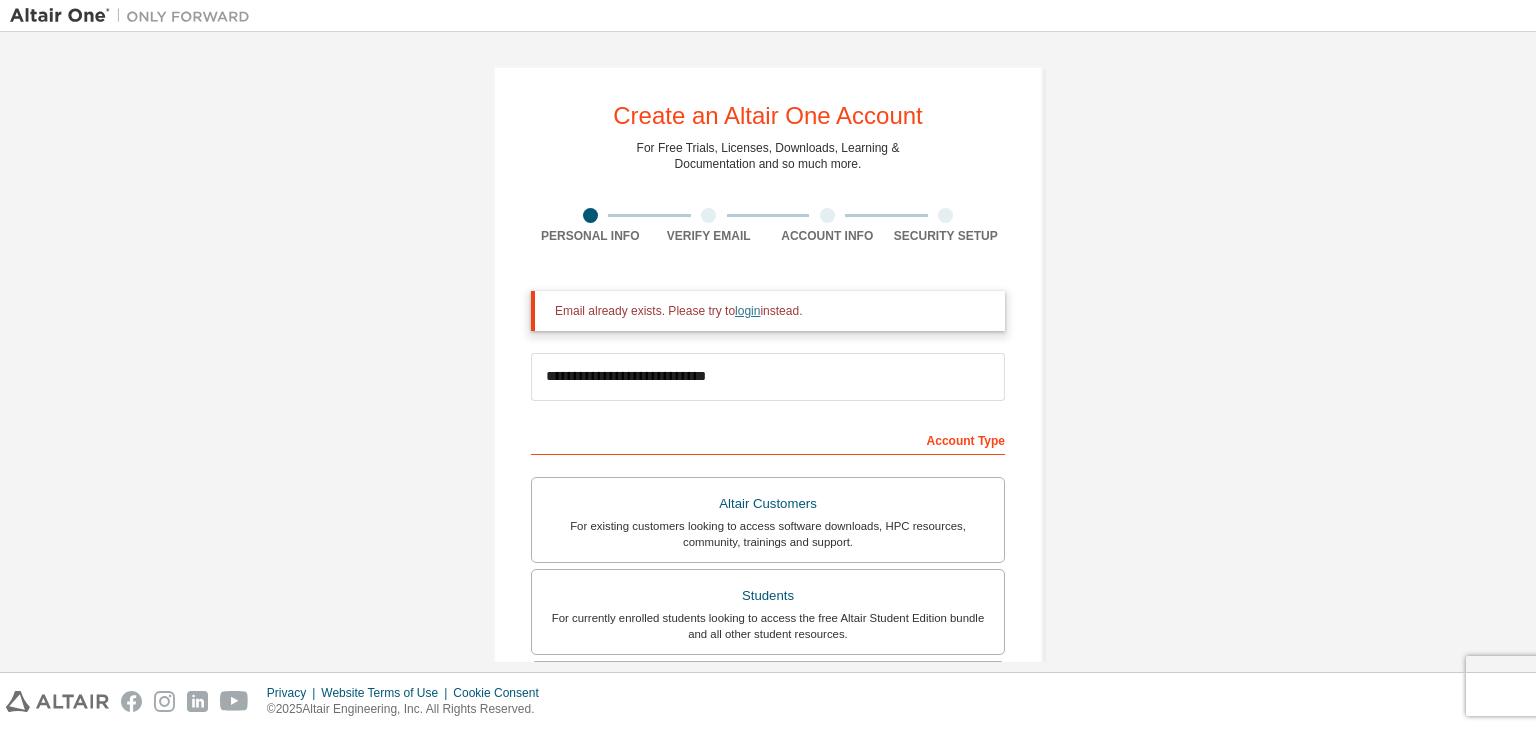 click on "login" at bounding box center [747, 311] 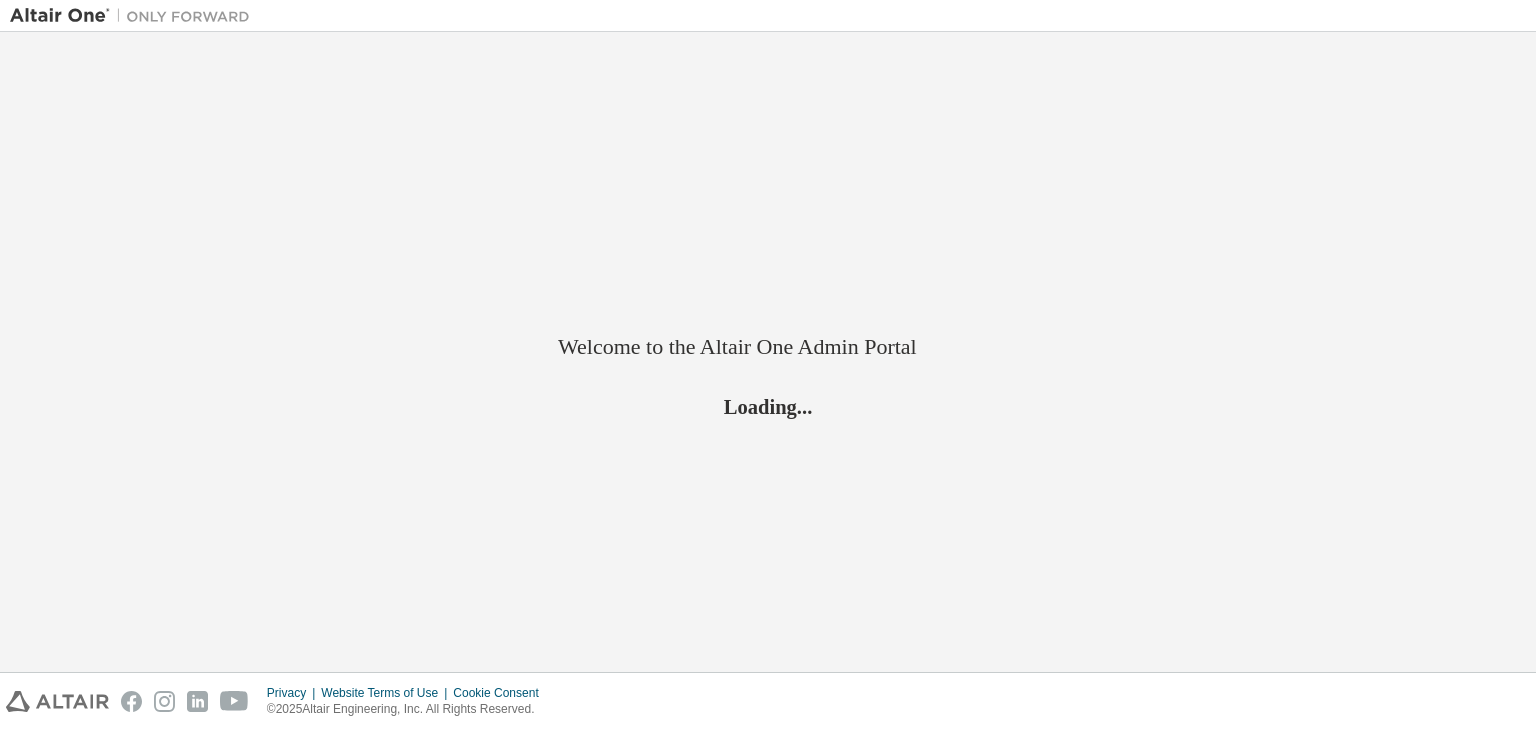 scroll, scrollTop: 0, scrollLeft: 0, axis: both 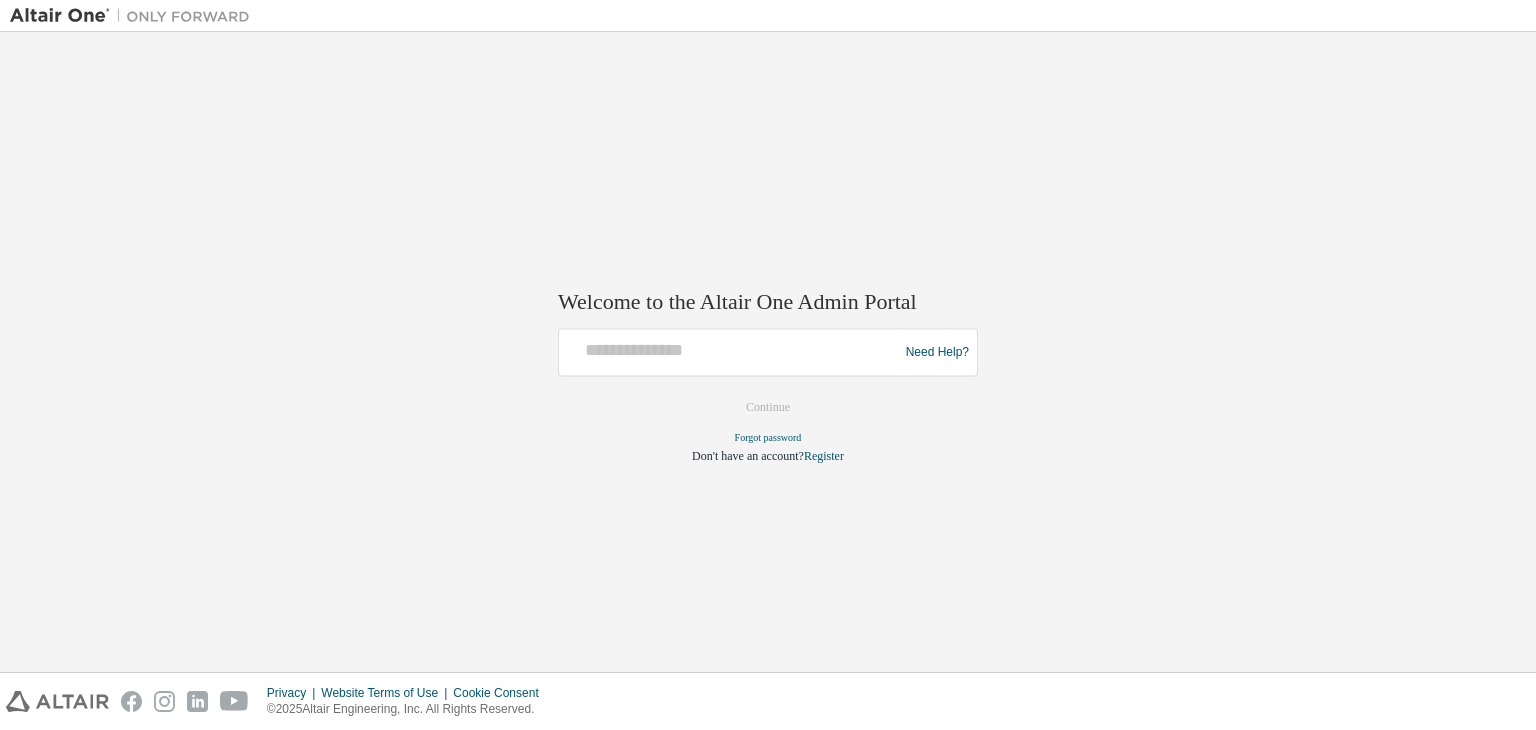 click at bounding box center [731, 353] 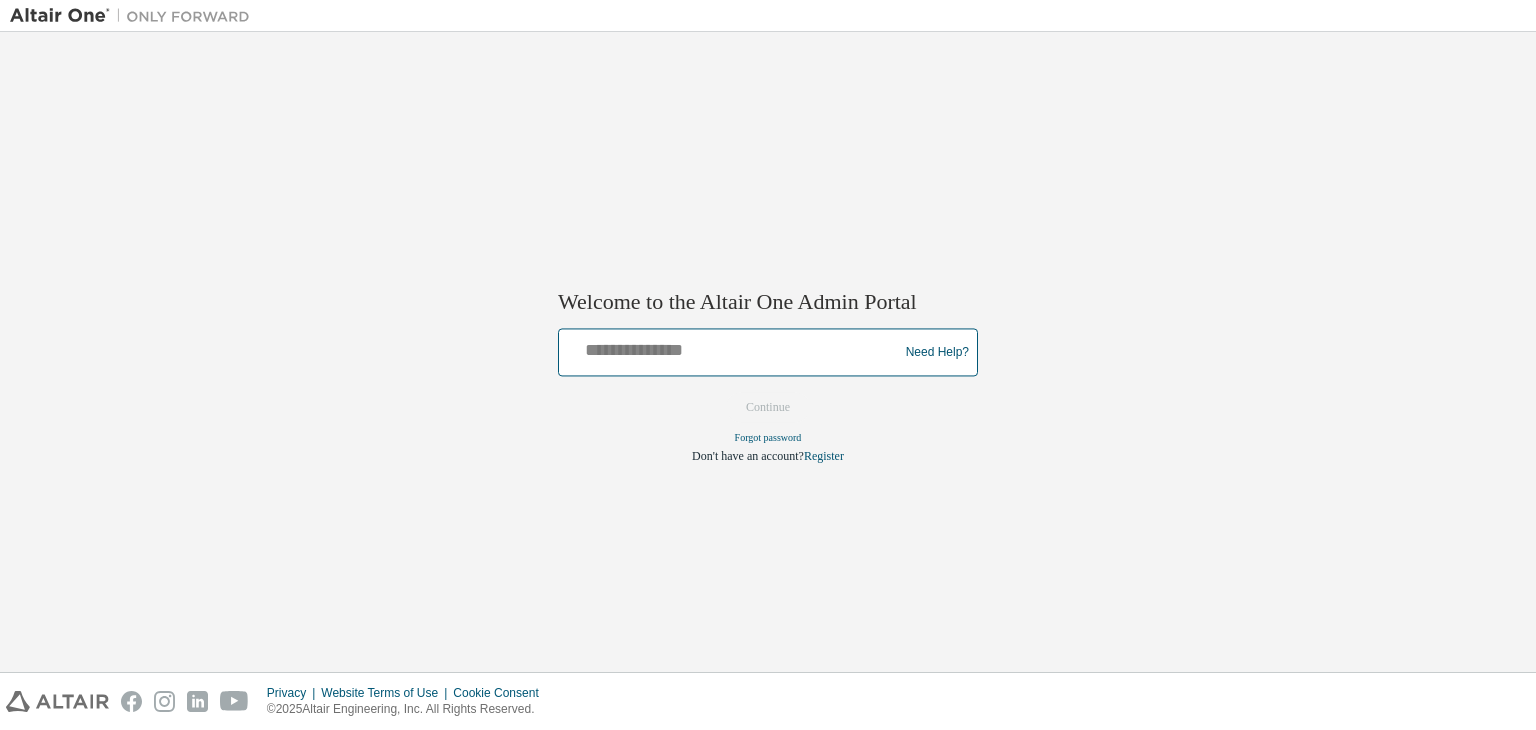 click at bounding box center (731, 348) 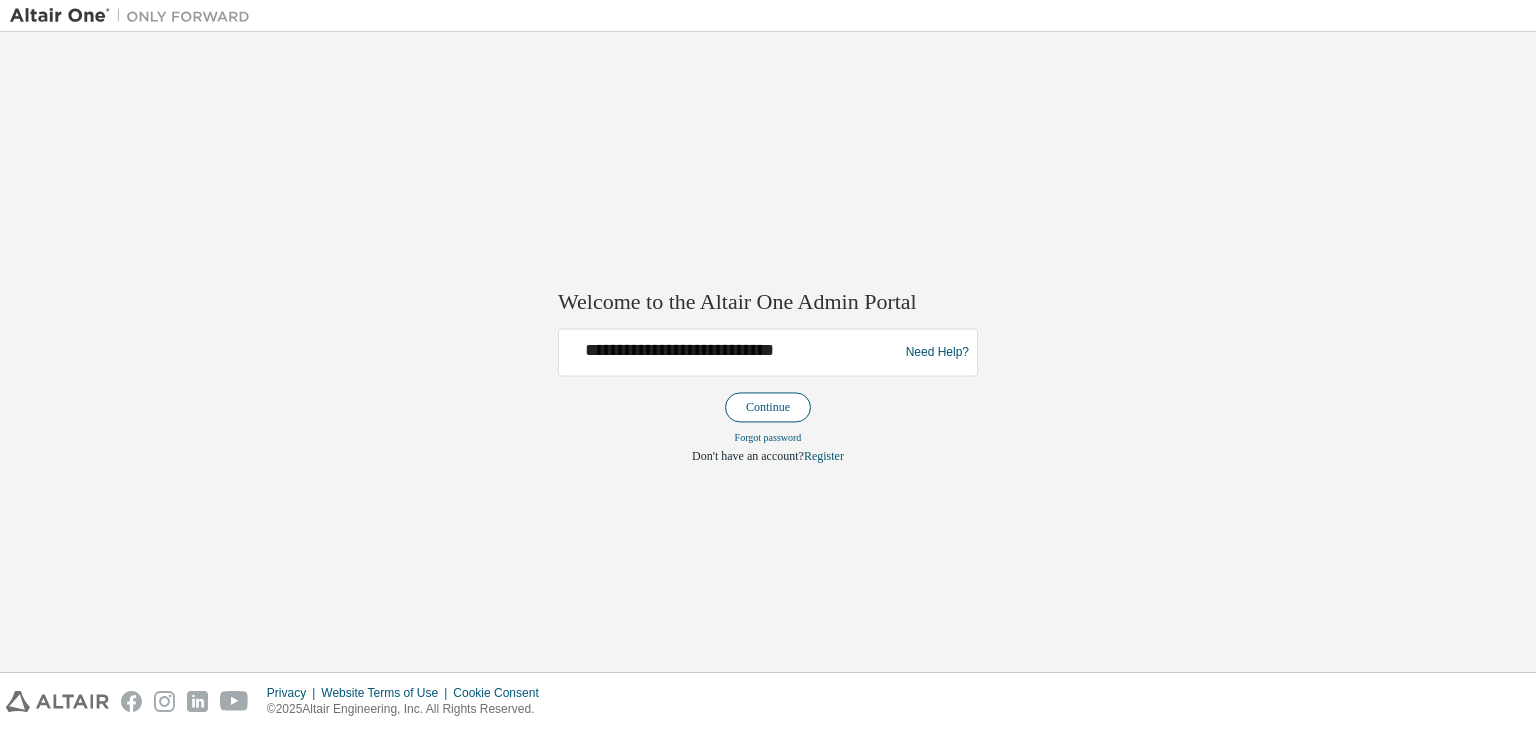 click on "Continue" at bounding box center [768, 408] 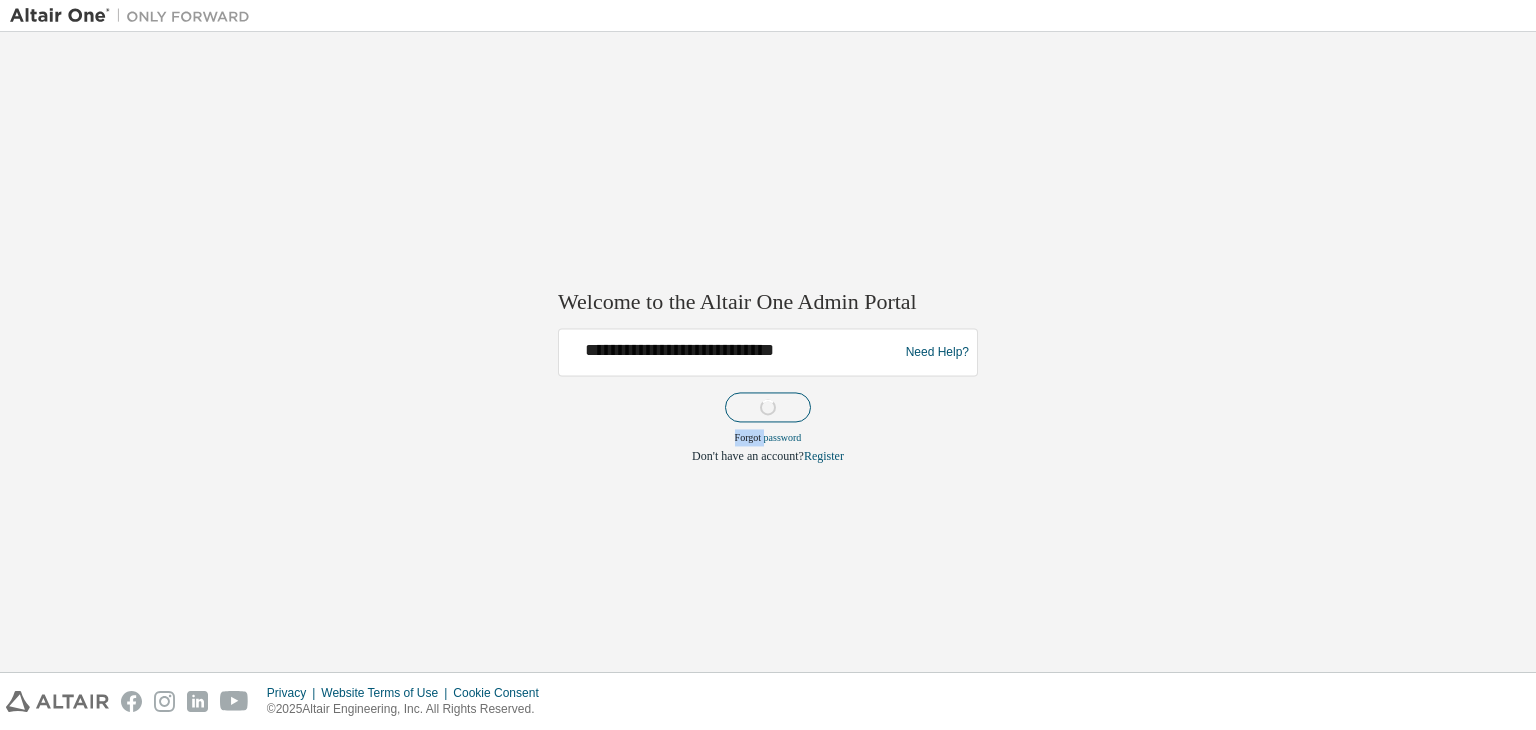 click on "**********" at bounding box center (768, 397) 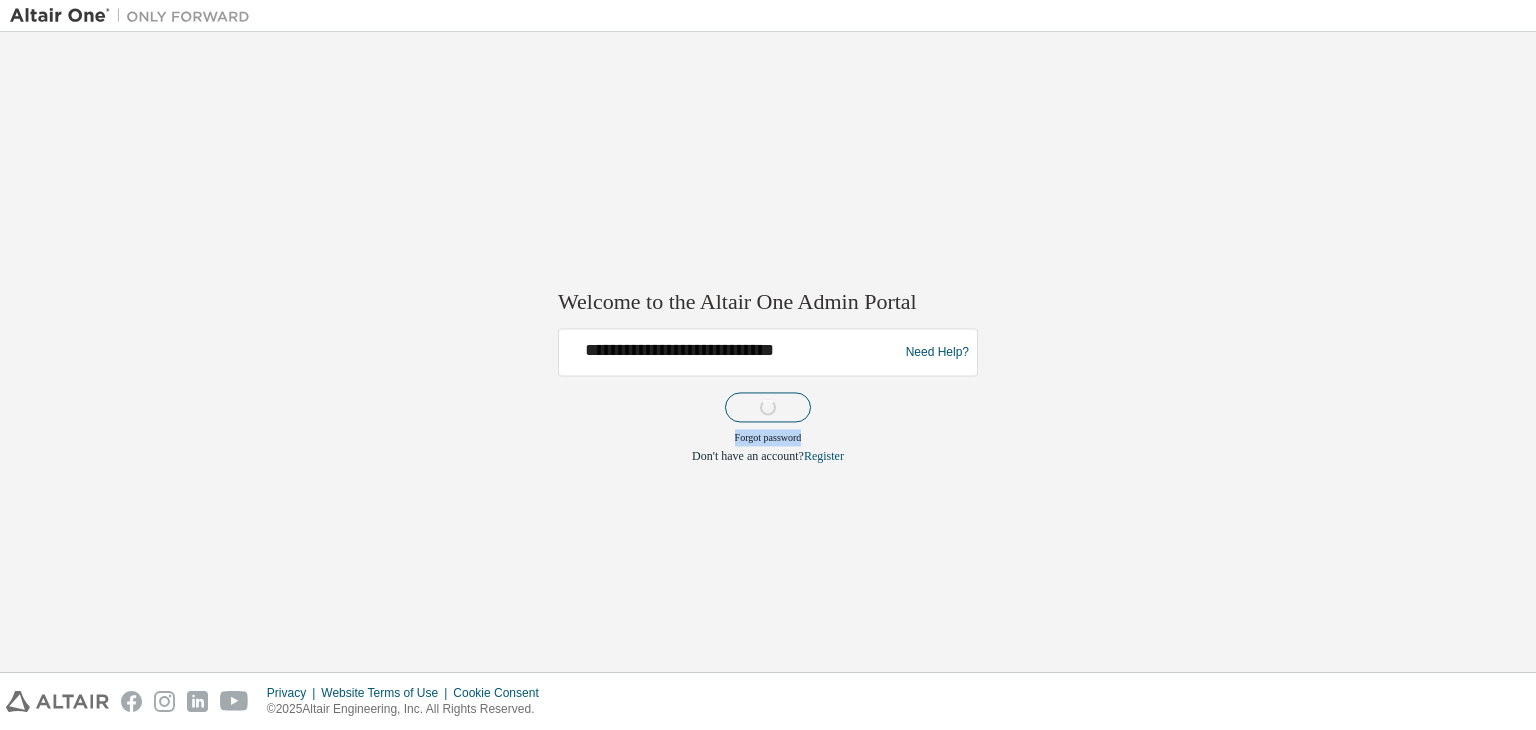 click on "**********" at bounding box center [768, 397] 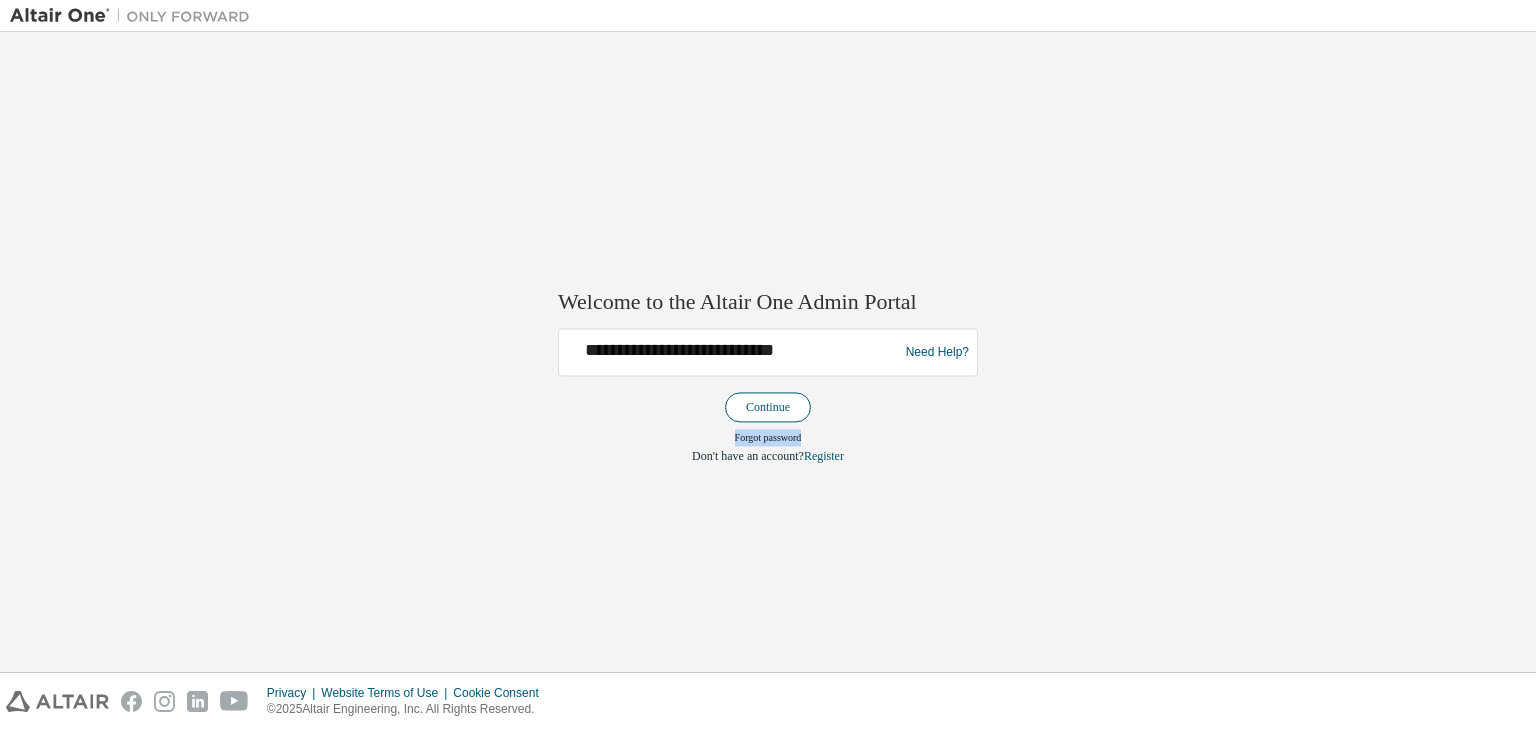click on "Continue" at bounding box center [768, 408] 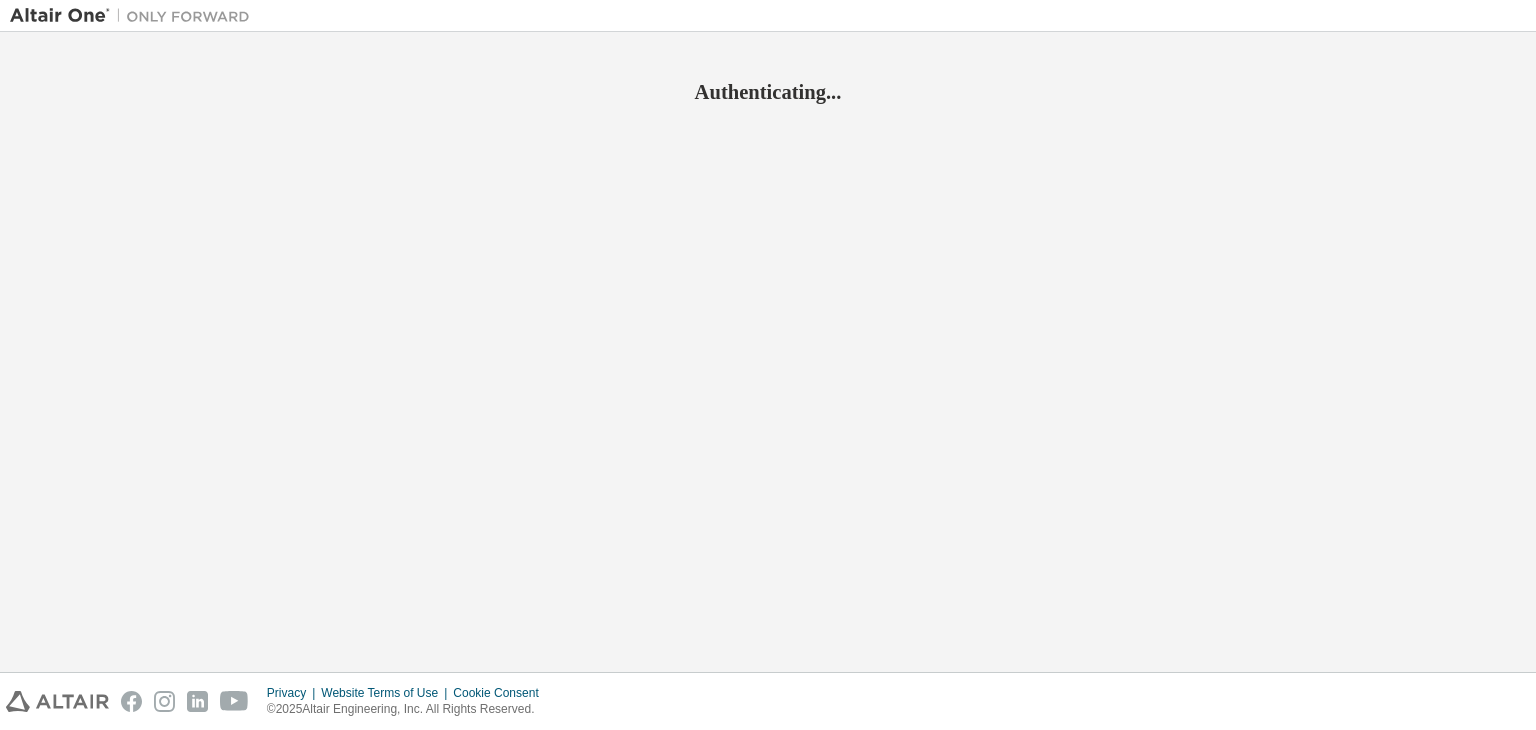 scroll, scrollTop: 0, scrollLeft: 0, axis: both 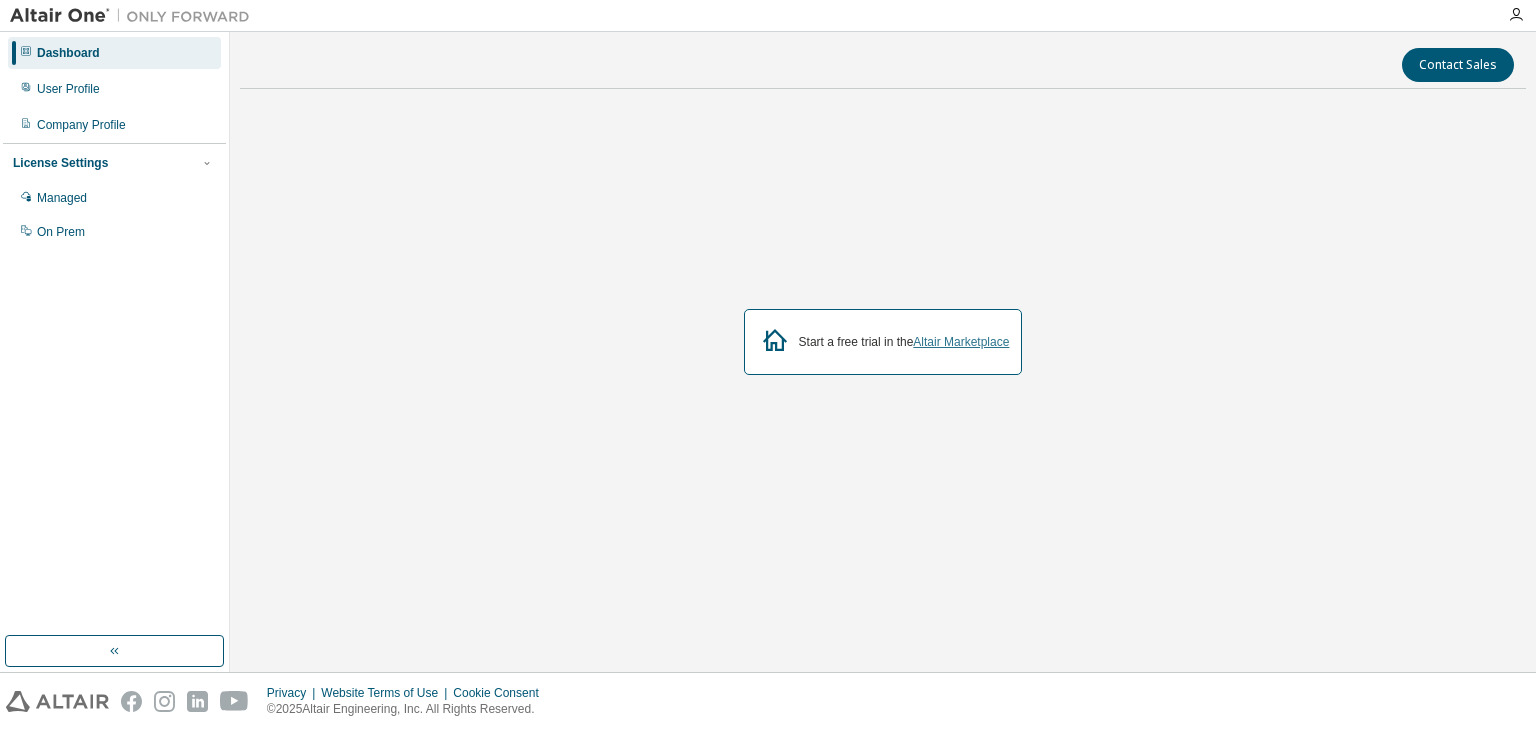 click on "Altair Marketplace" at bounding box center (961, 342) 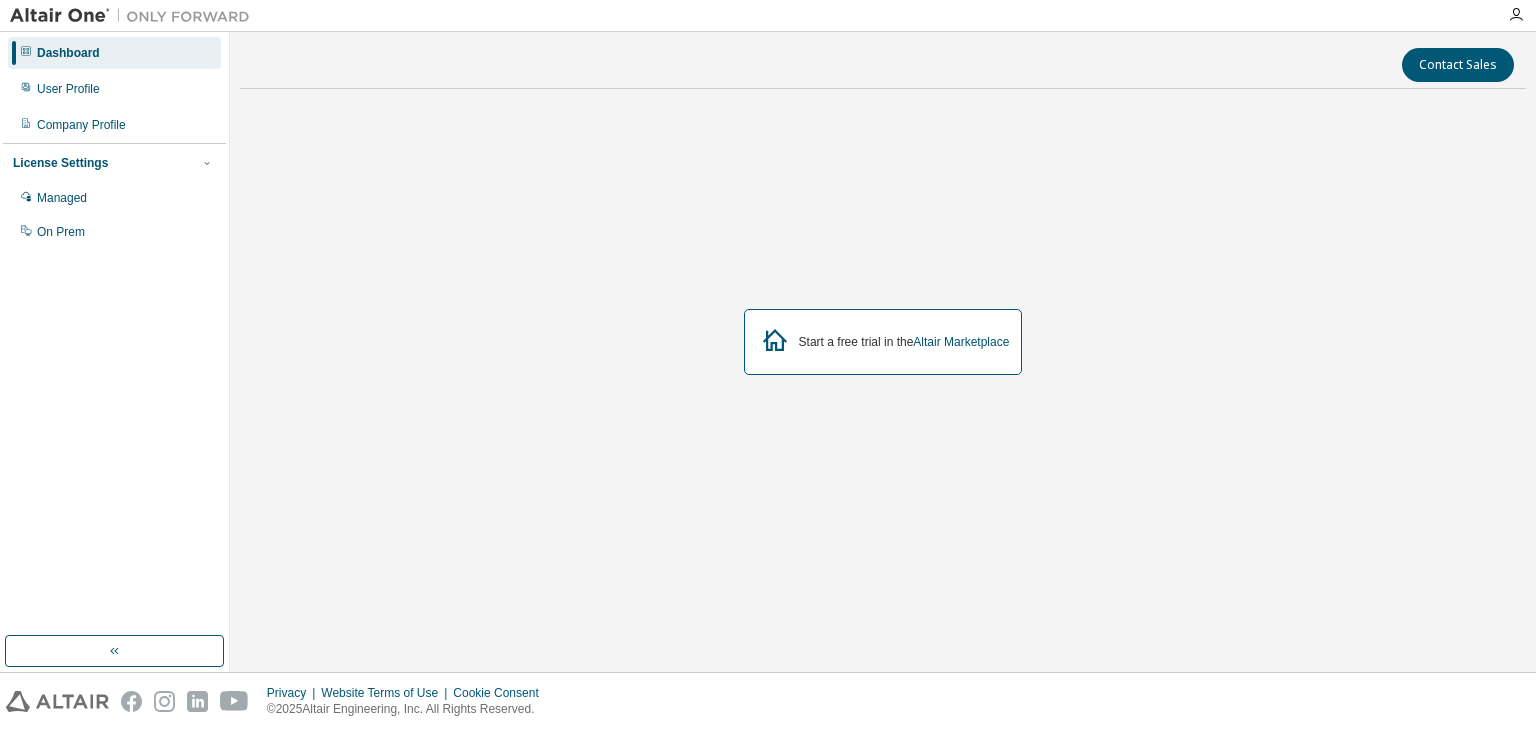 scroll, scrollTop: 0, scrollLeft: 0, axis: both 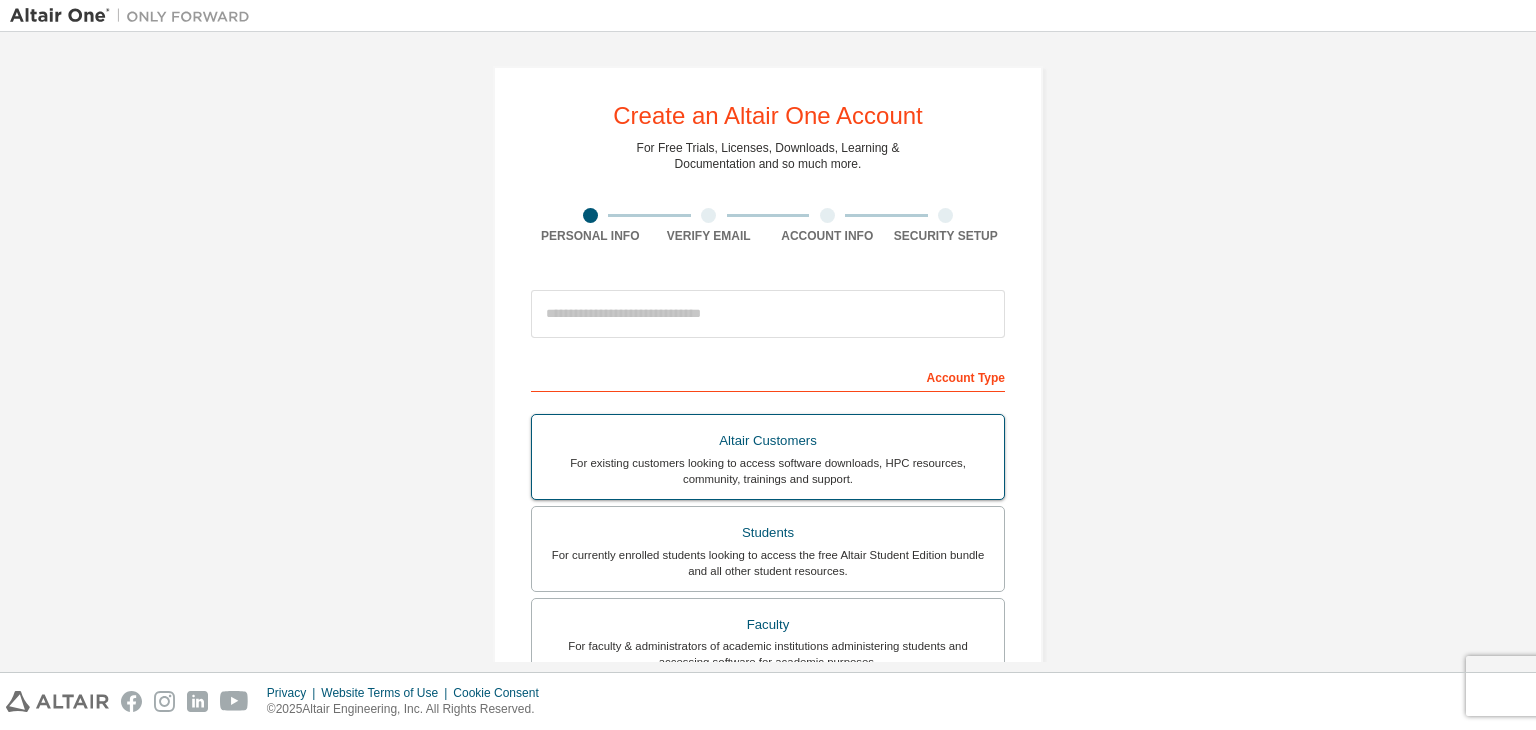 click on "Altair Customers For existing customers looking to access software downloads, HPC resources, community, trainings and support." at bounding box center [768, 457] 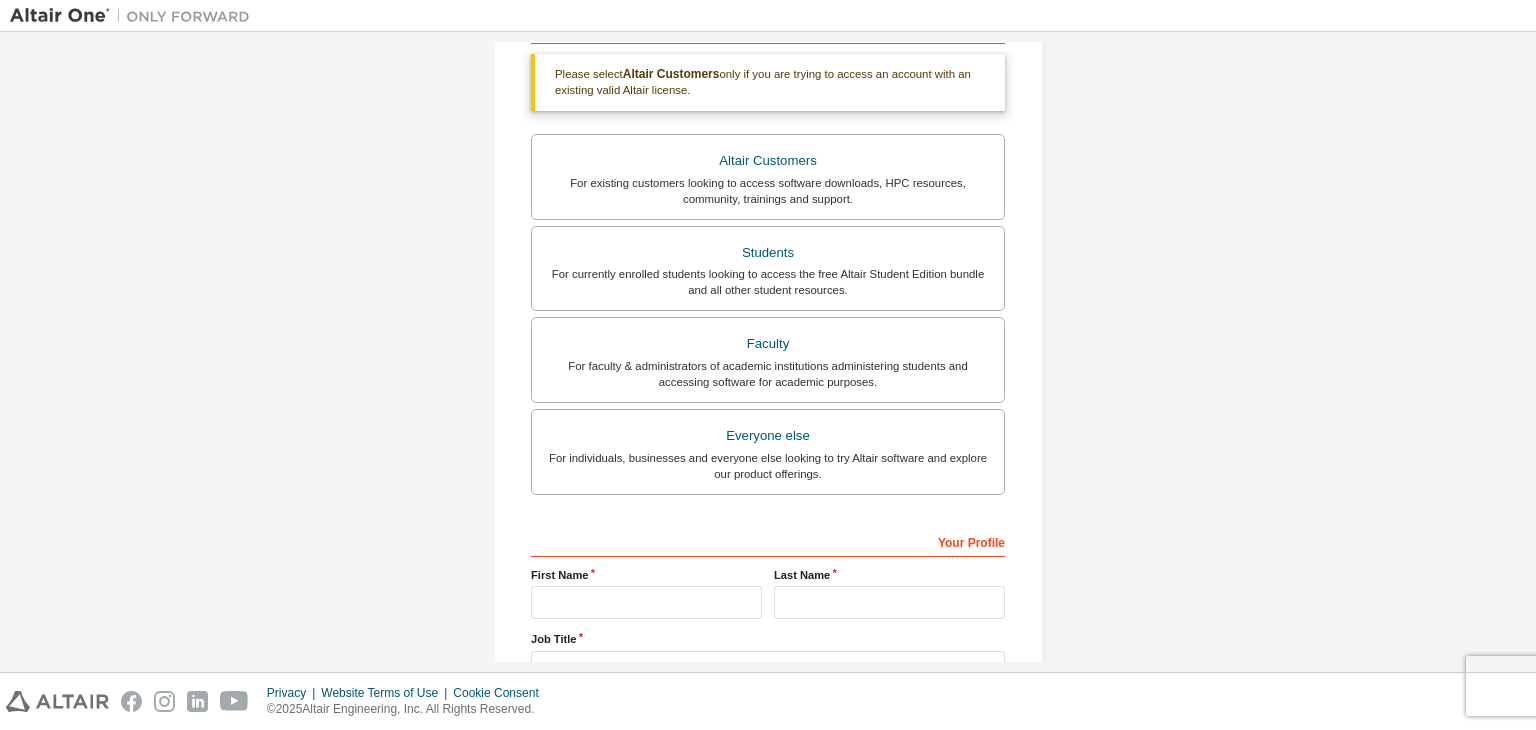 scroll, scrollTop: 350, scrollLeft: 0, axis: vertical 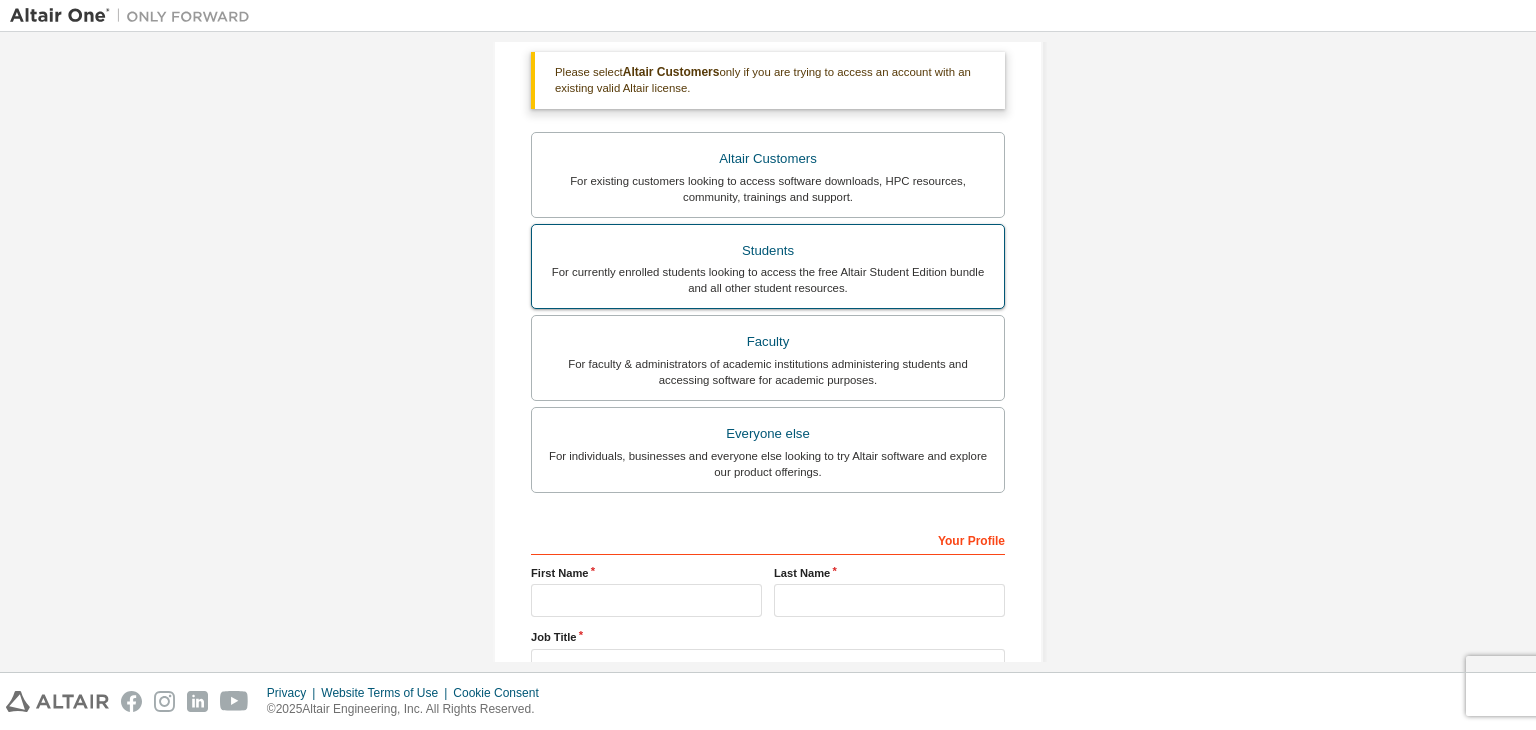 click on "For currently enrolled students looking to access the free Altair Student Edition bundle and all other student resources." at bounding box center [768, 280] 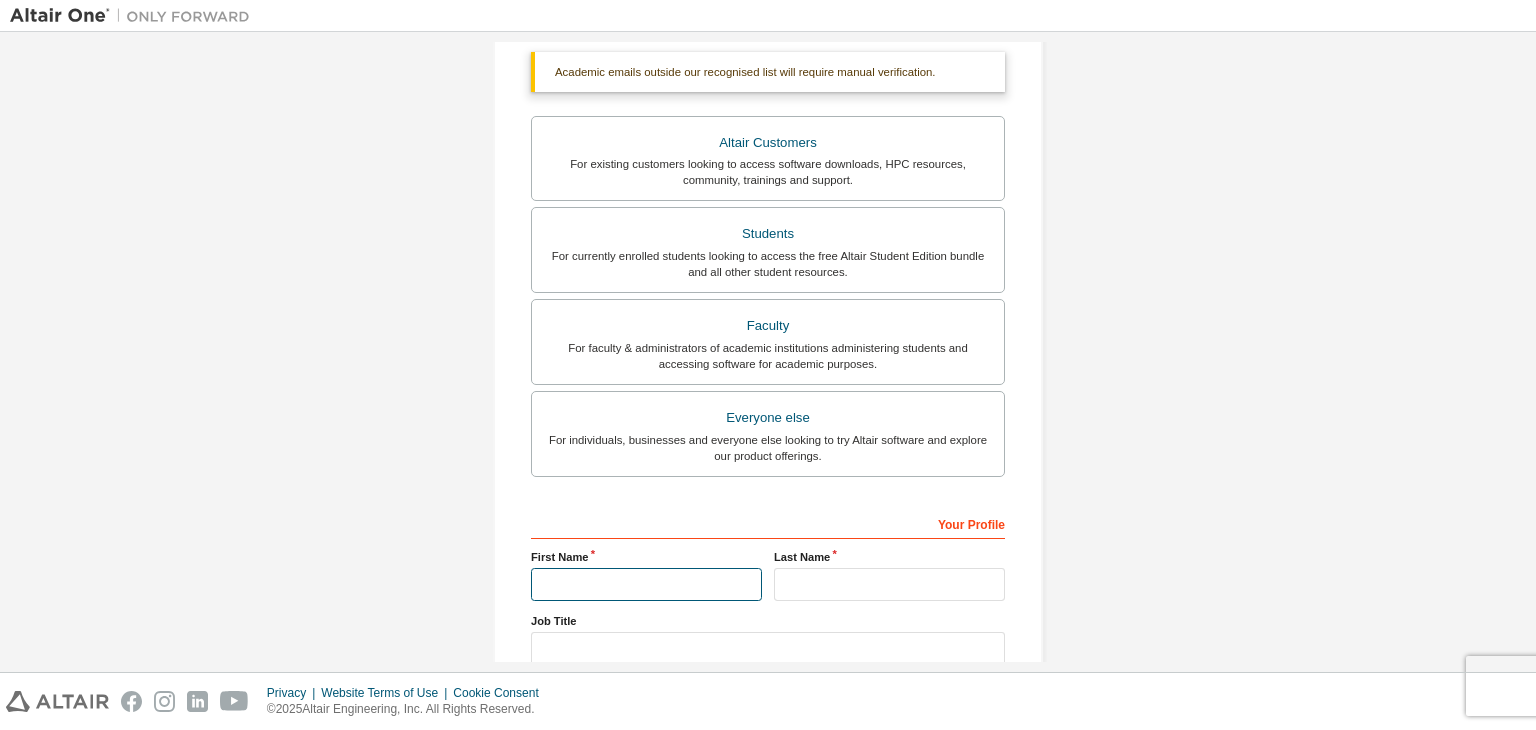 click at bounding box center [646, 584] 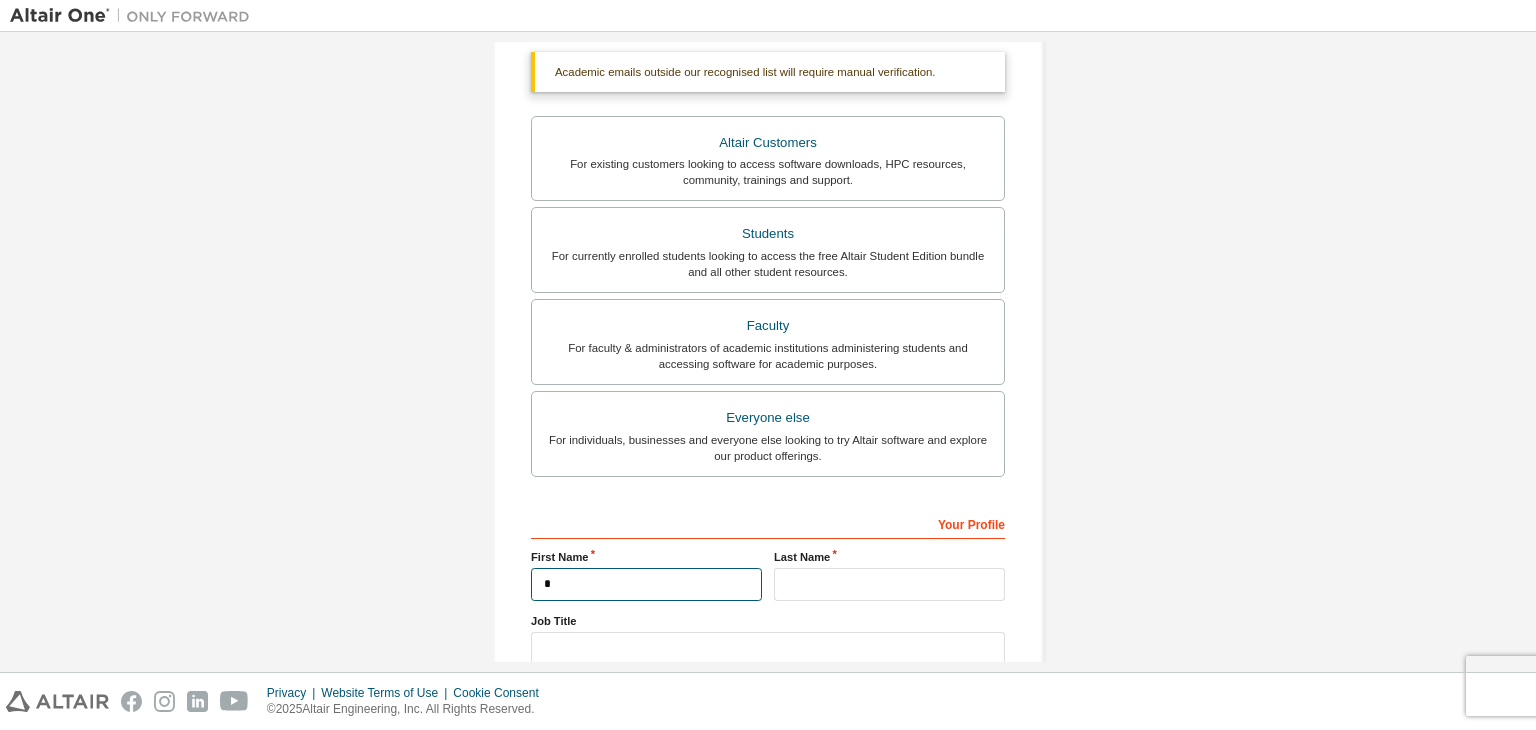 click on "*" at bounding box center [646, 584] 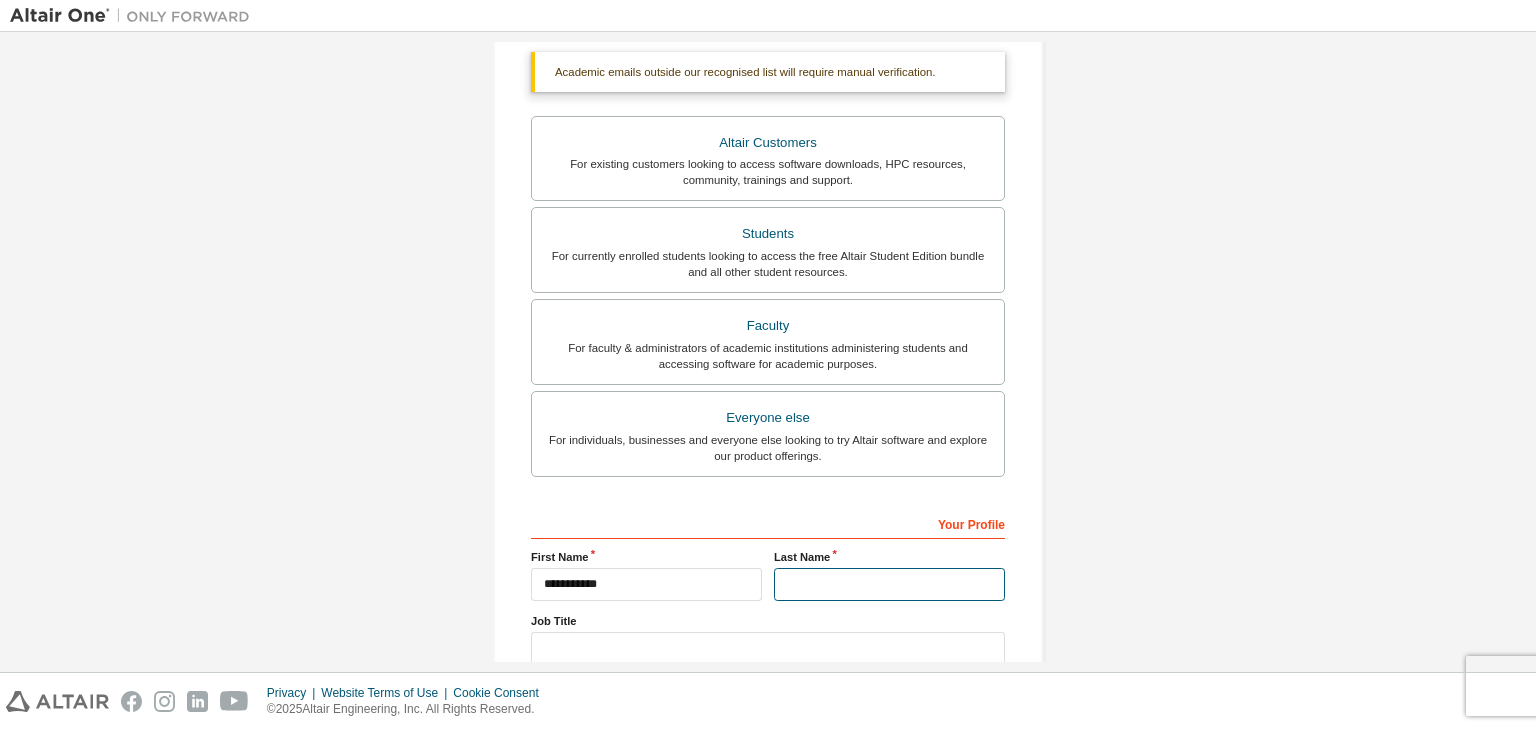 click at bounding box center [889, 584] 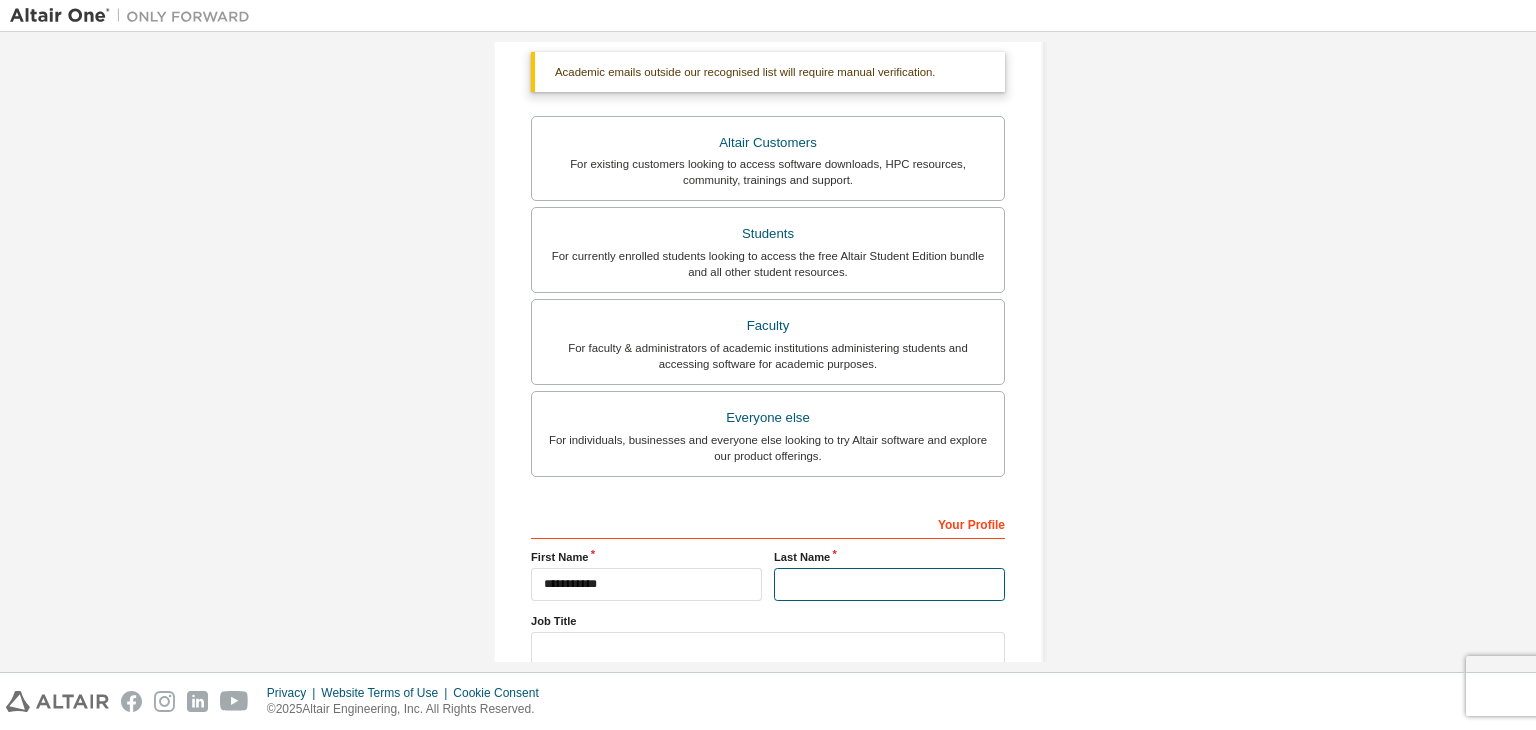 type on "***" 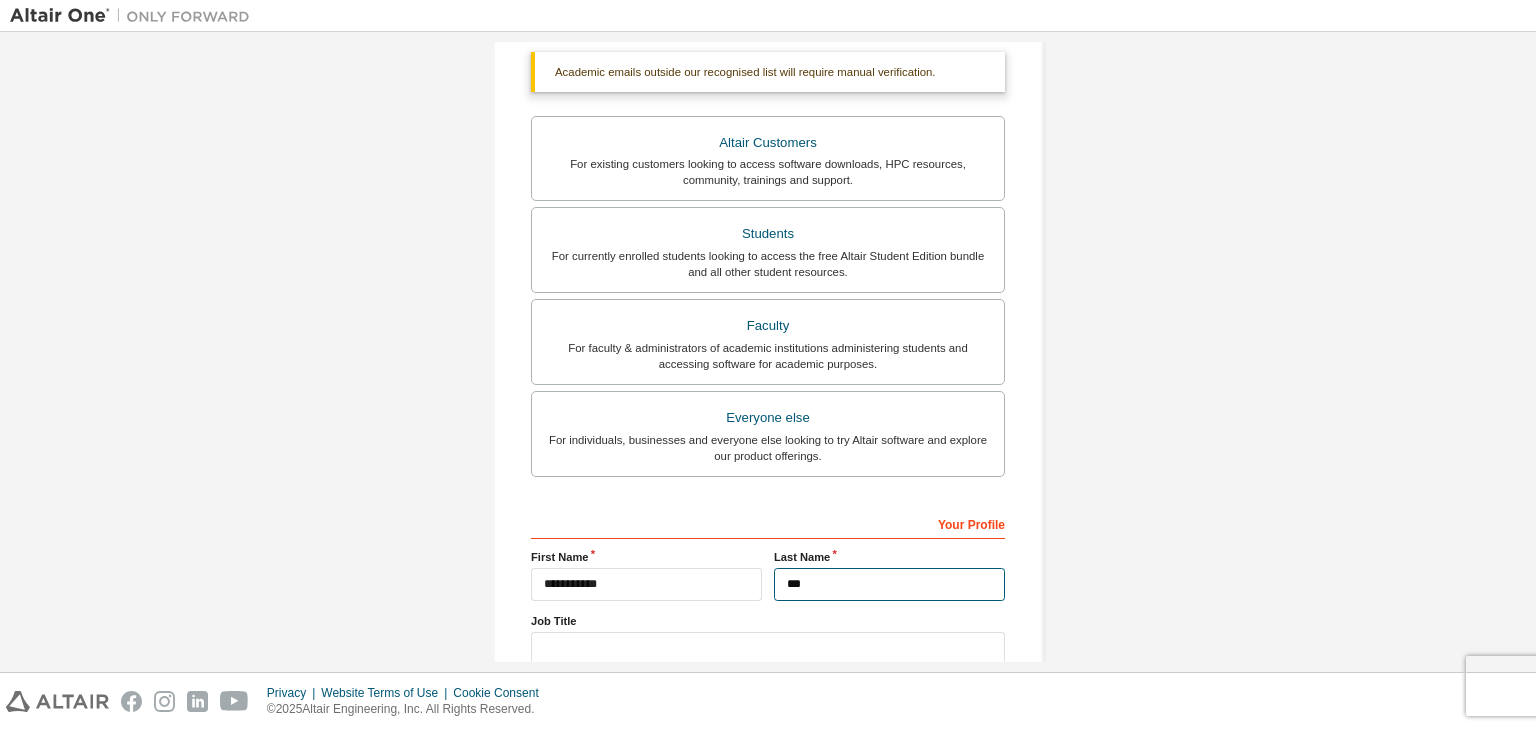 scroll, scrollTop: 487, scrollLeft: 0, axis: vertical 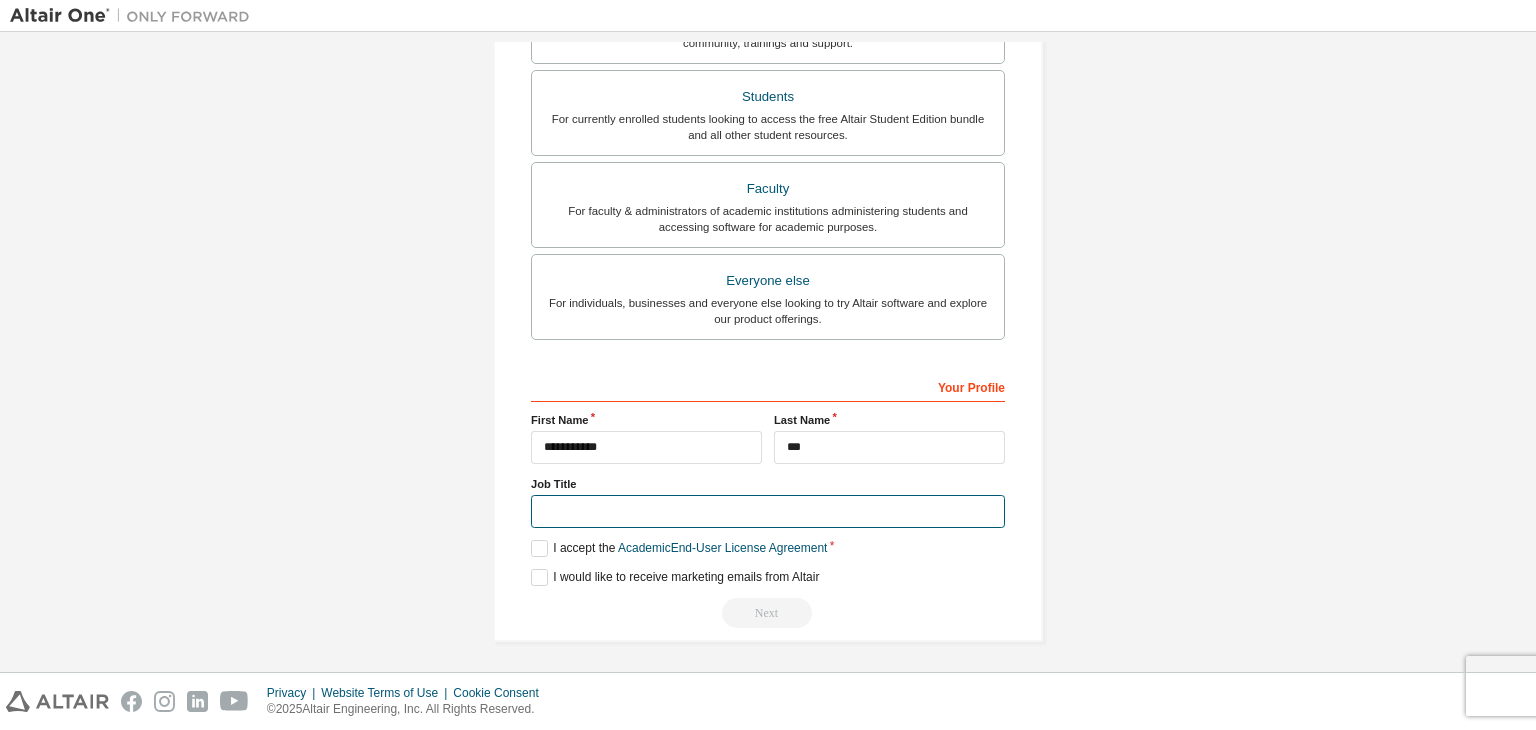 click at bounding box center [768, 511] 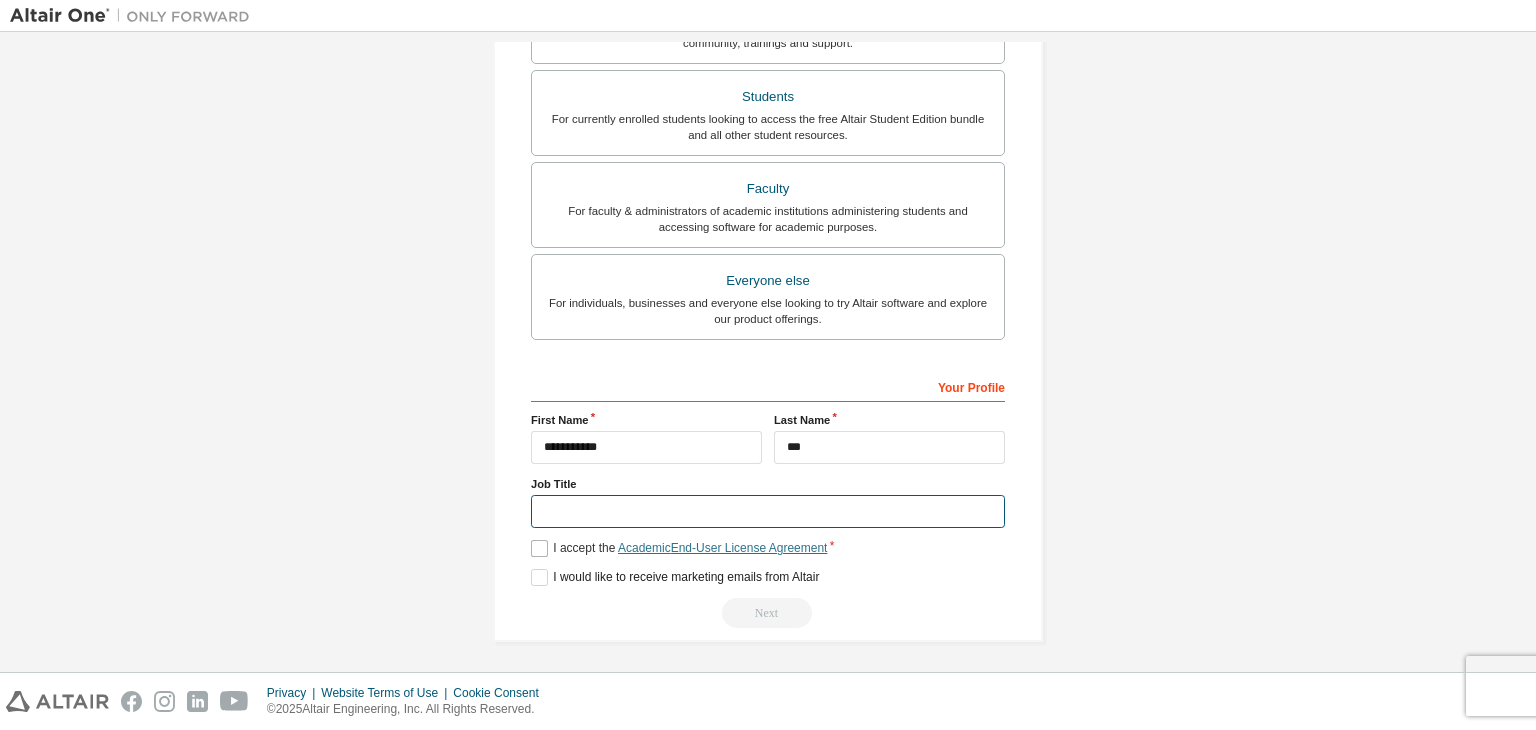 drag, startPoint x: 750, startPoint y: 509, endPoint x: 704, endPoint y: 543, distance: 57.201397 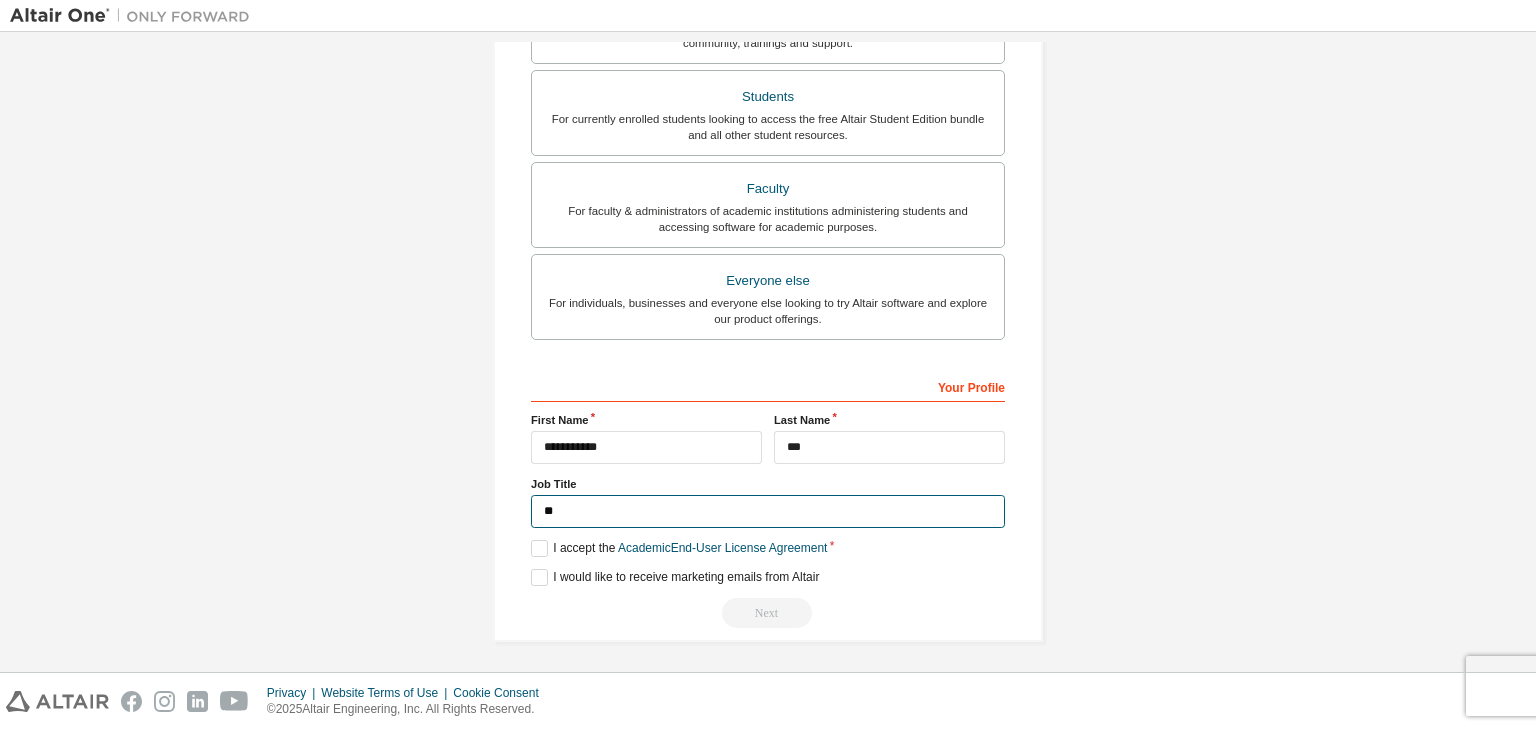type on "*" 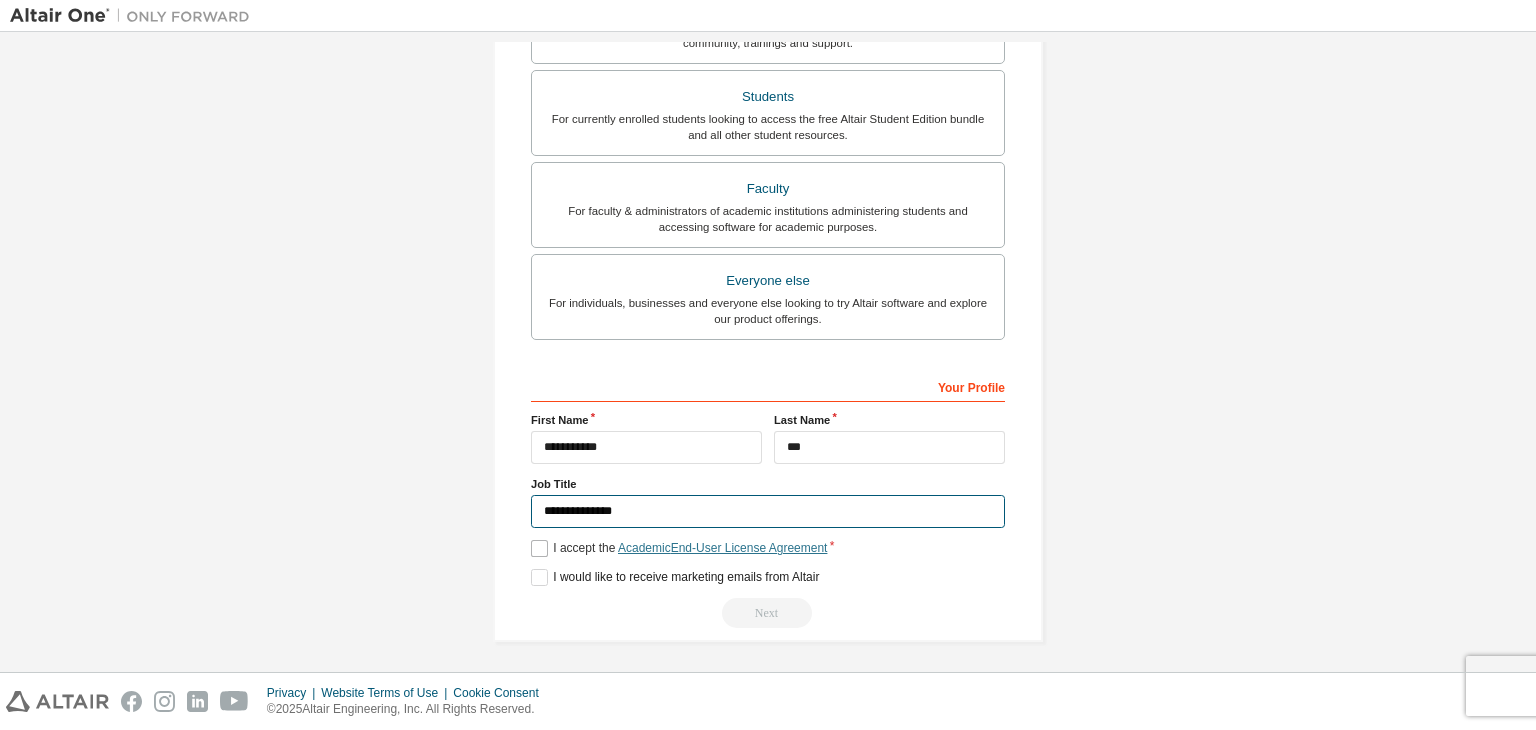 type on "**********" 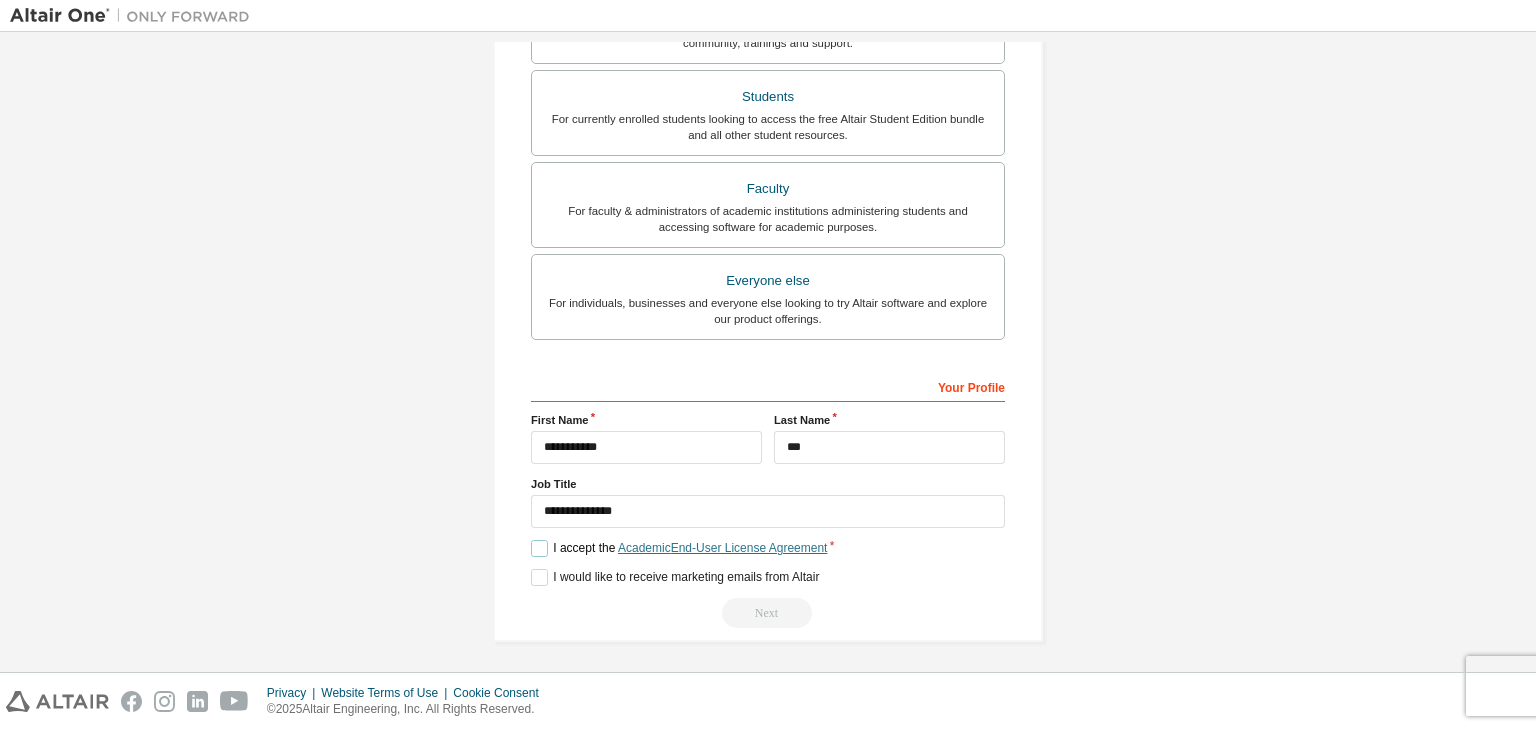 click on "Academic   End-User License Agreement" at bounding box center (722, 548) 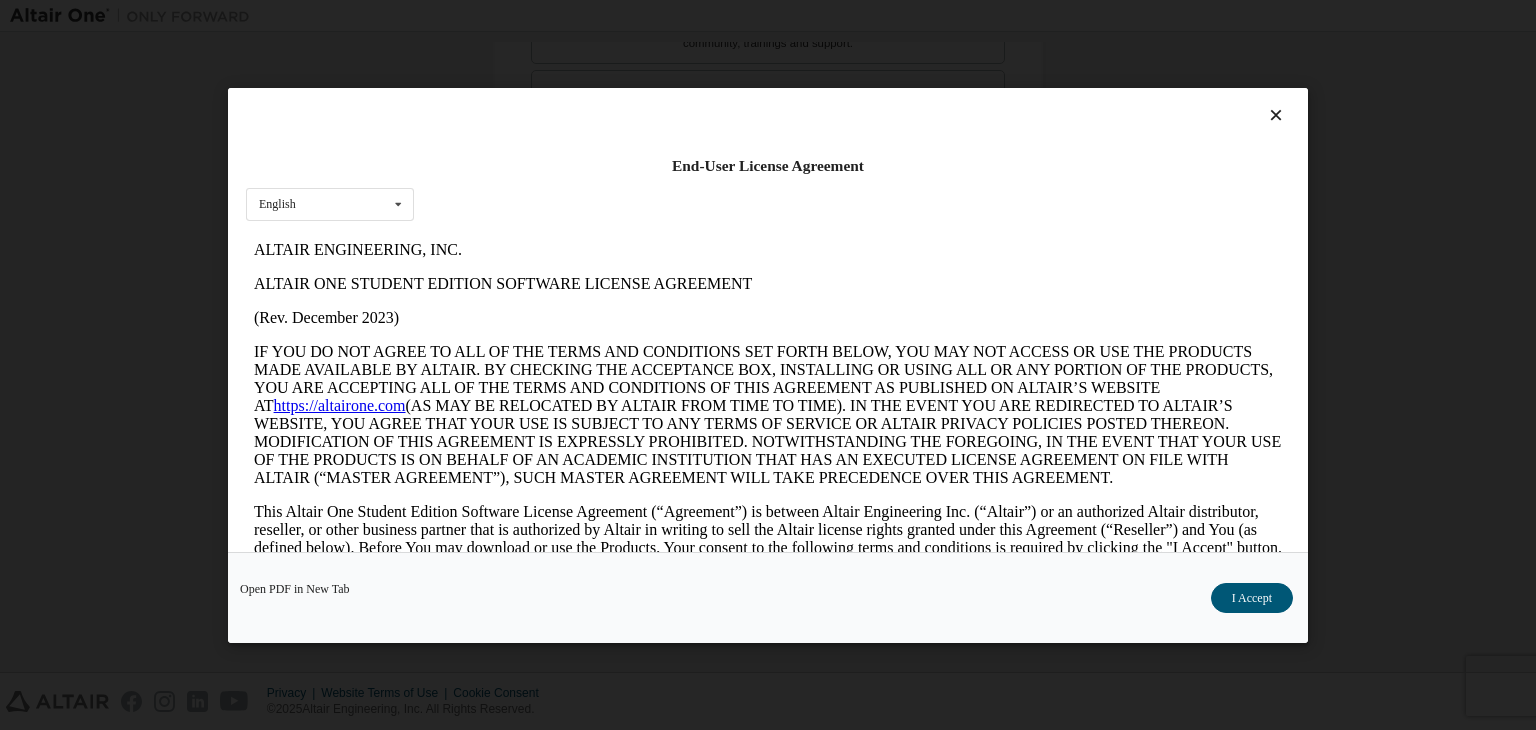 scroll, scrollTop: 0, scrollLeft: 0, axis: both 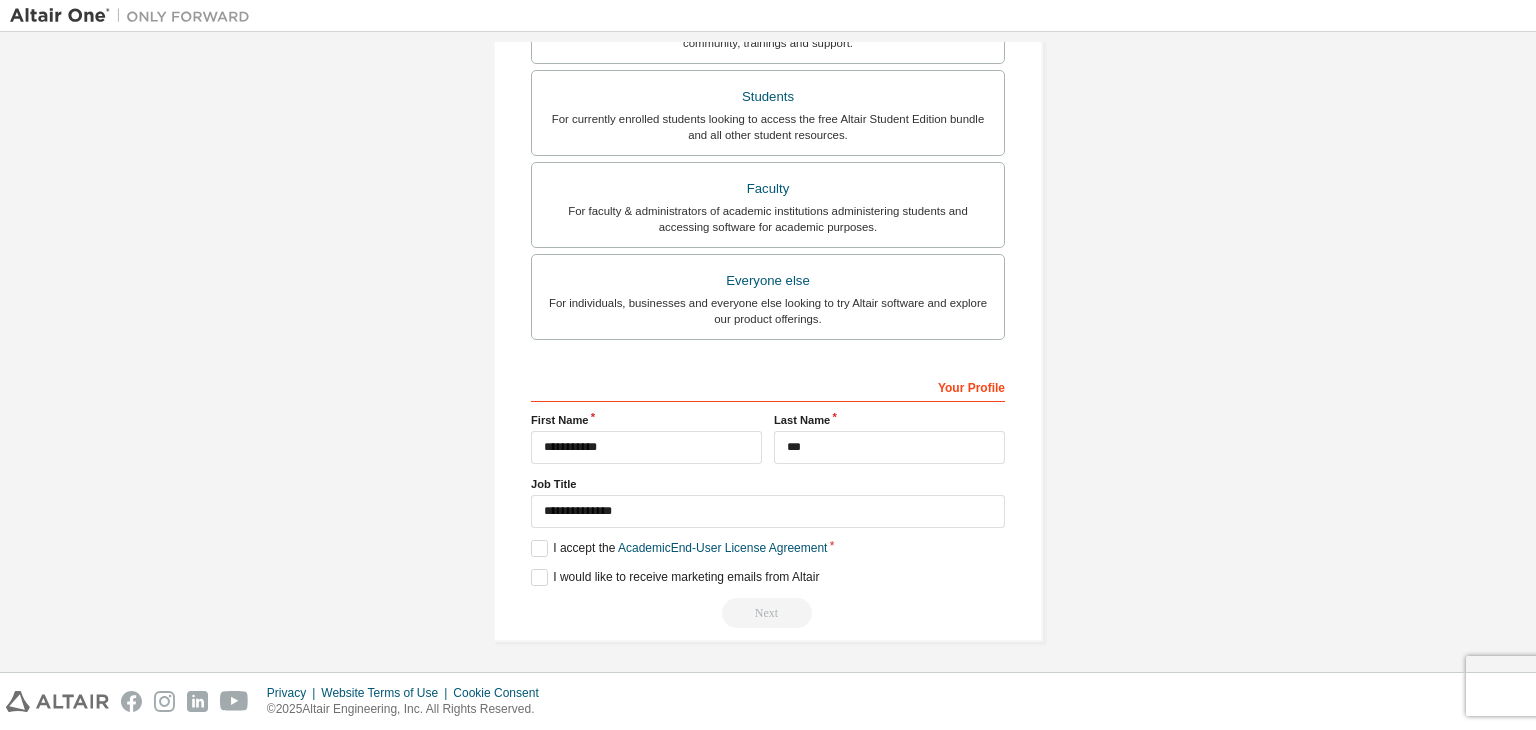 click on "**********" at bounding box center [768, 110] 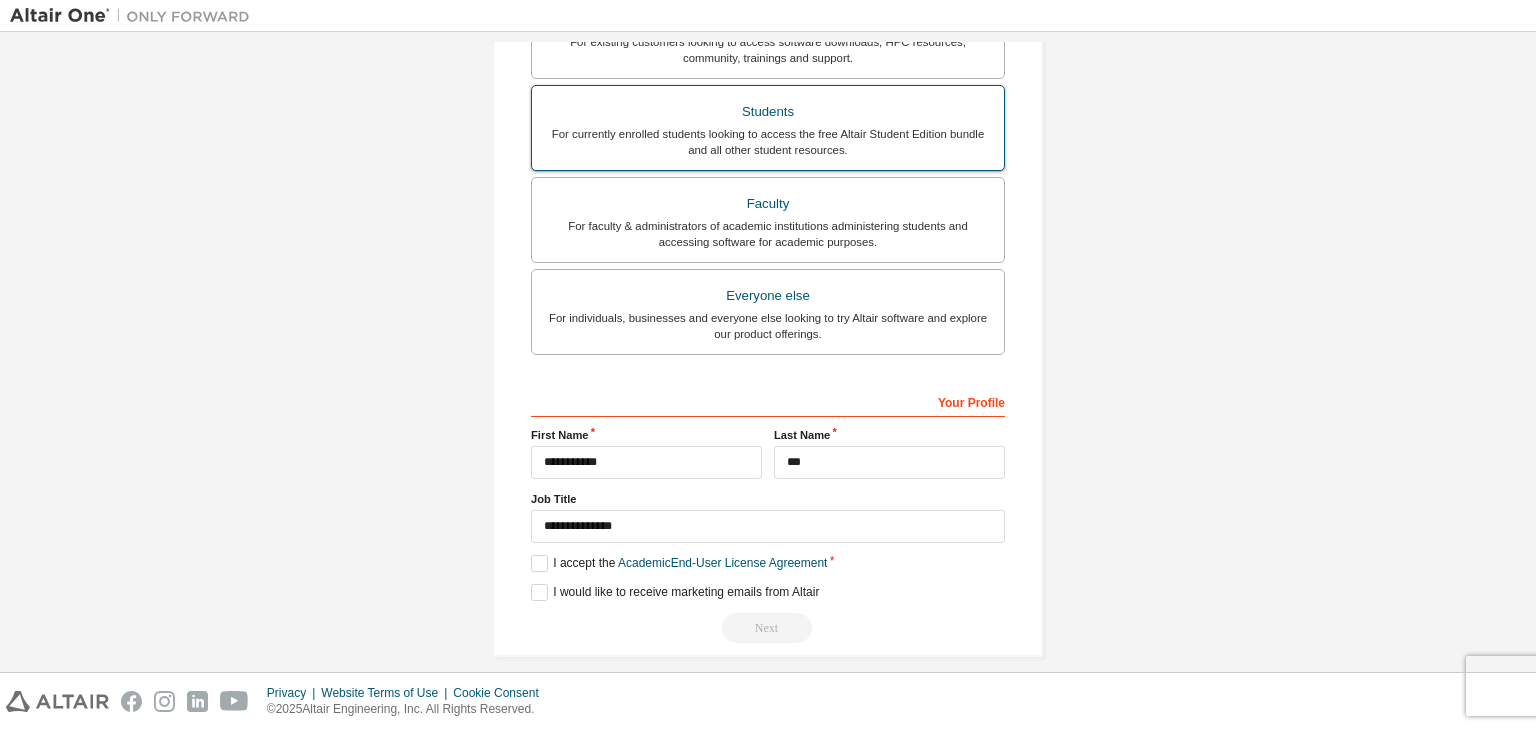 scroll, scrollTop: 487, scrollLeft: 0, axis: vertical 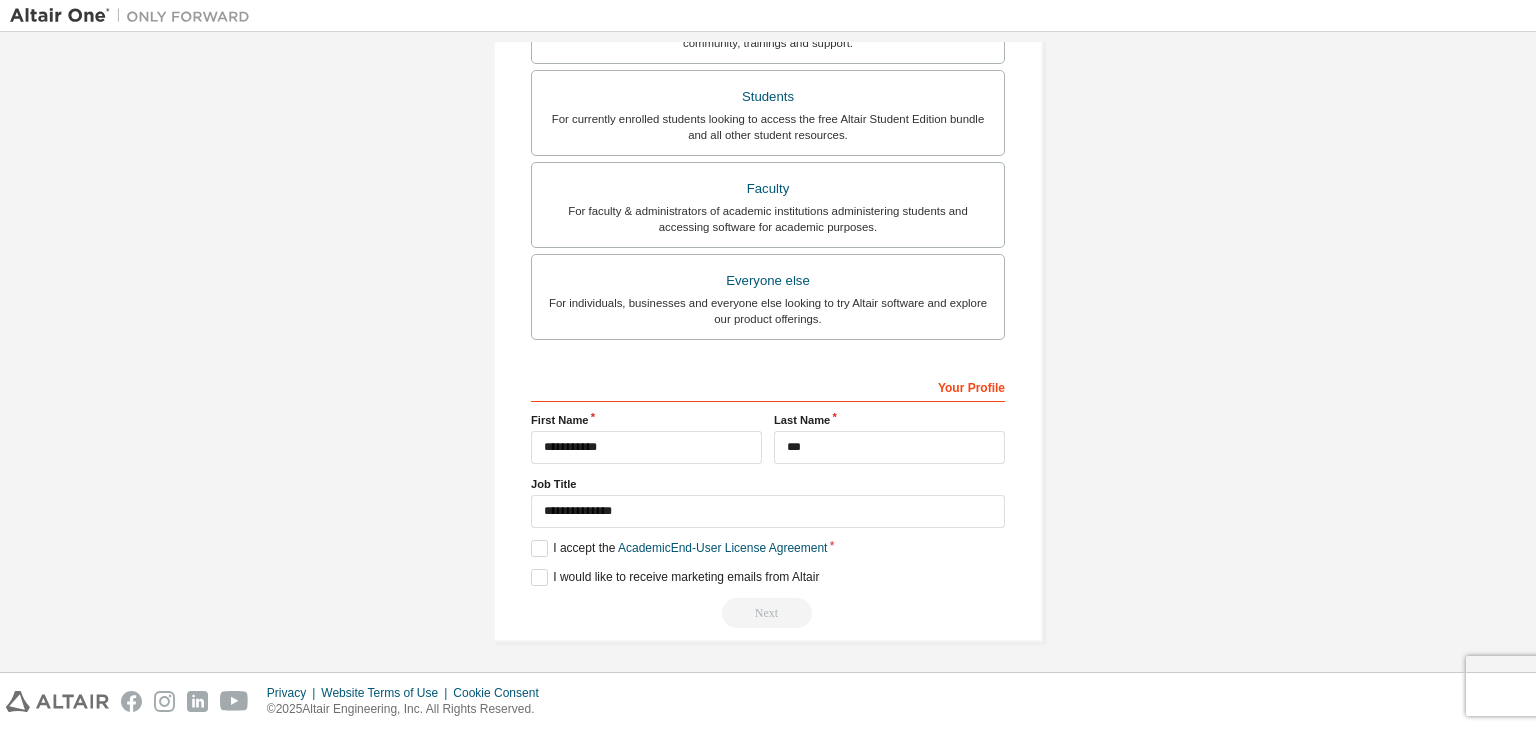 click on "**********" at bounding box center (768, 110) 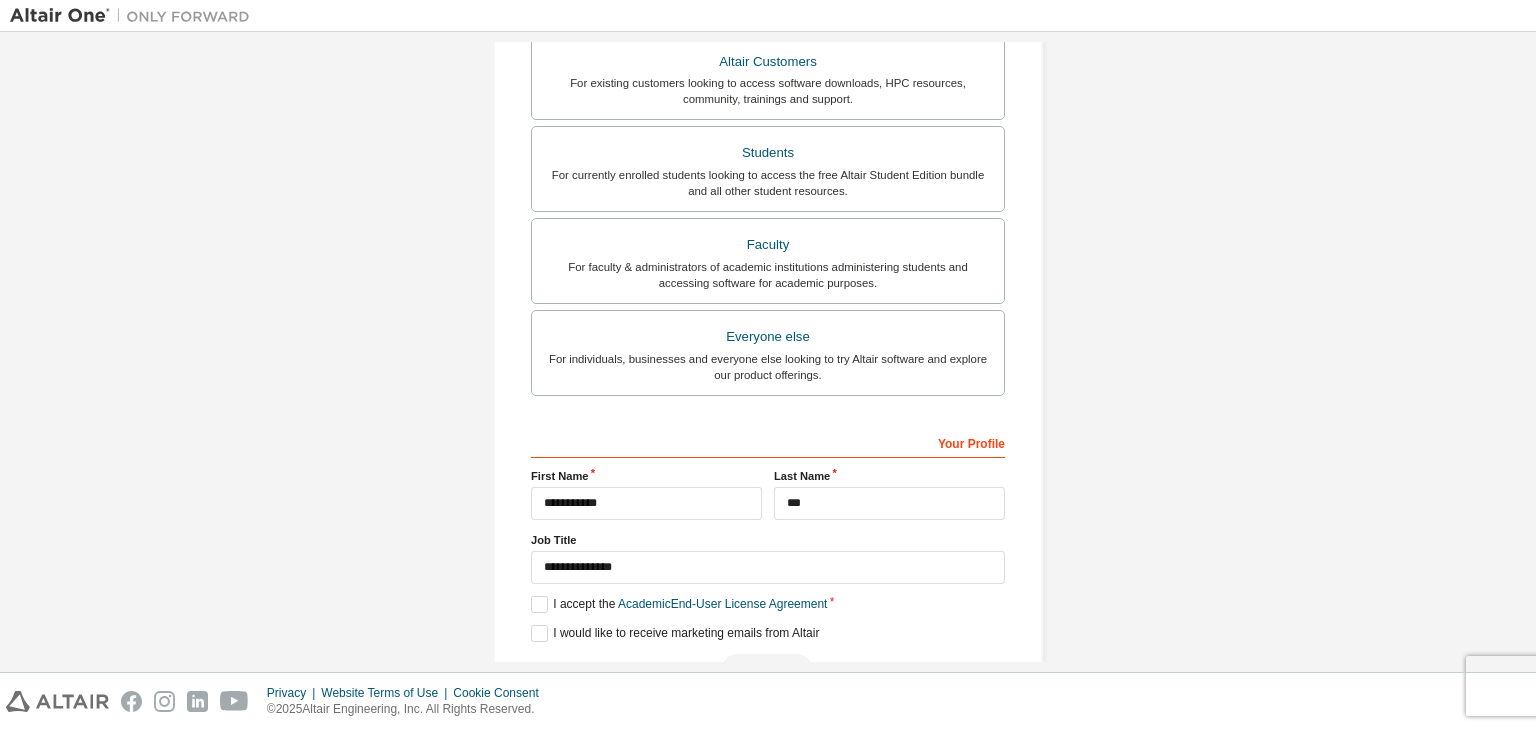 click on "Your Profile" at bounding box center [768, 442] 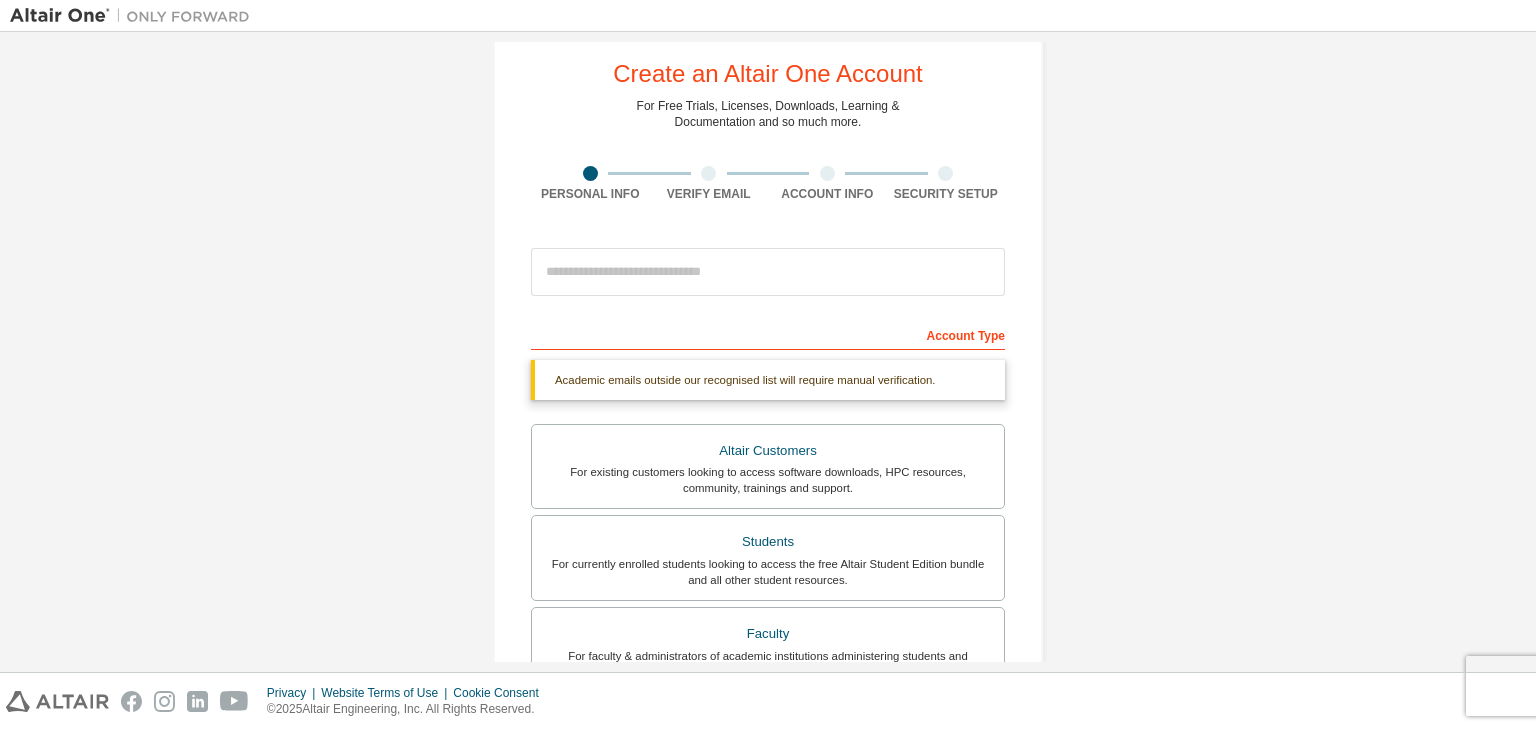 scroll, scrollTop: 43, scrollLeft: 0, axis: vertical 